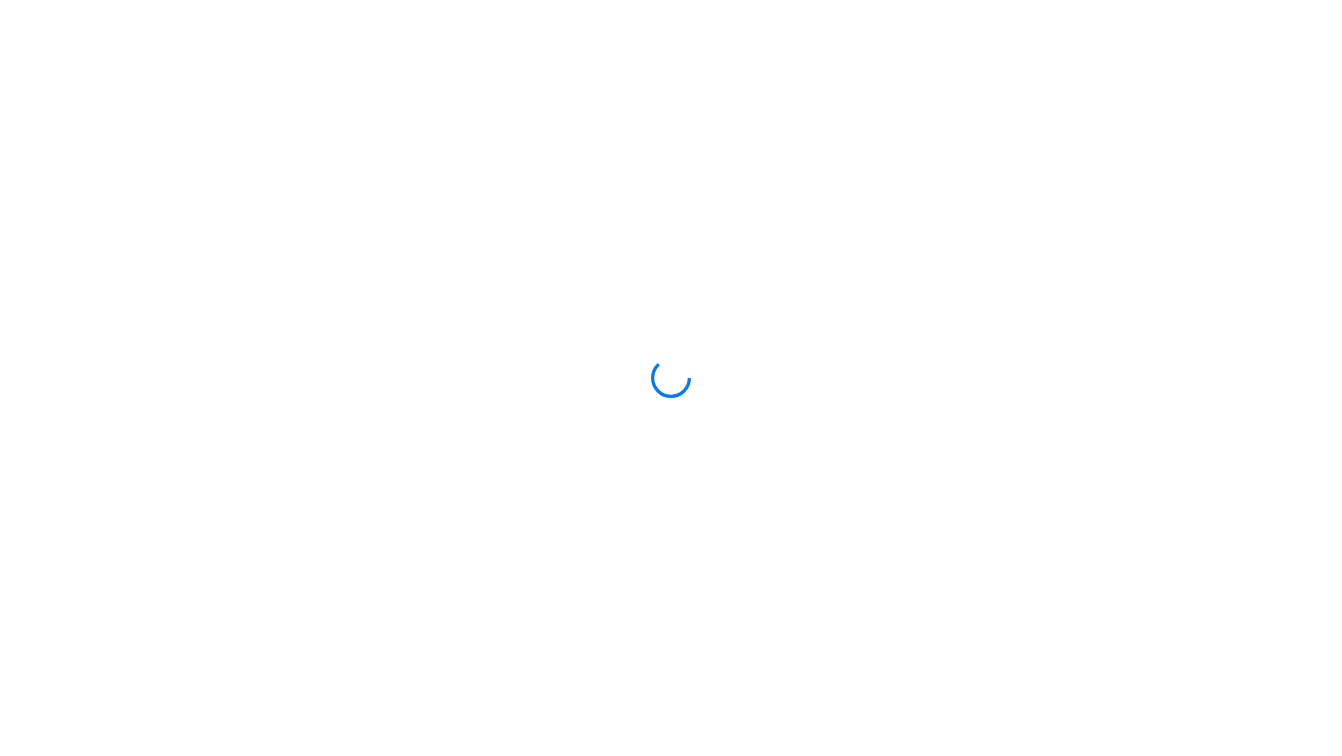 scroll, scrollTop: 0, scrollLeft: 0, axis: both 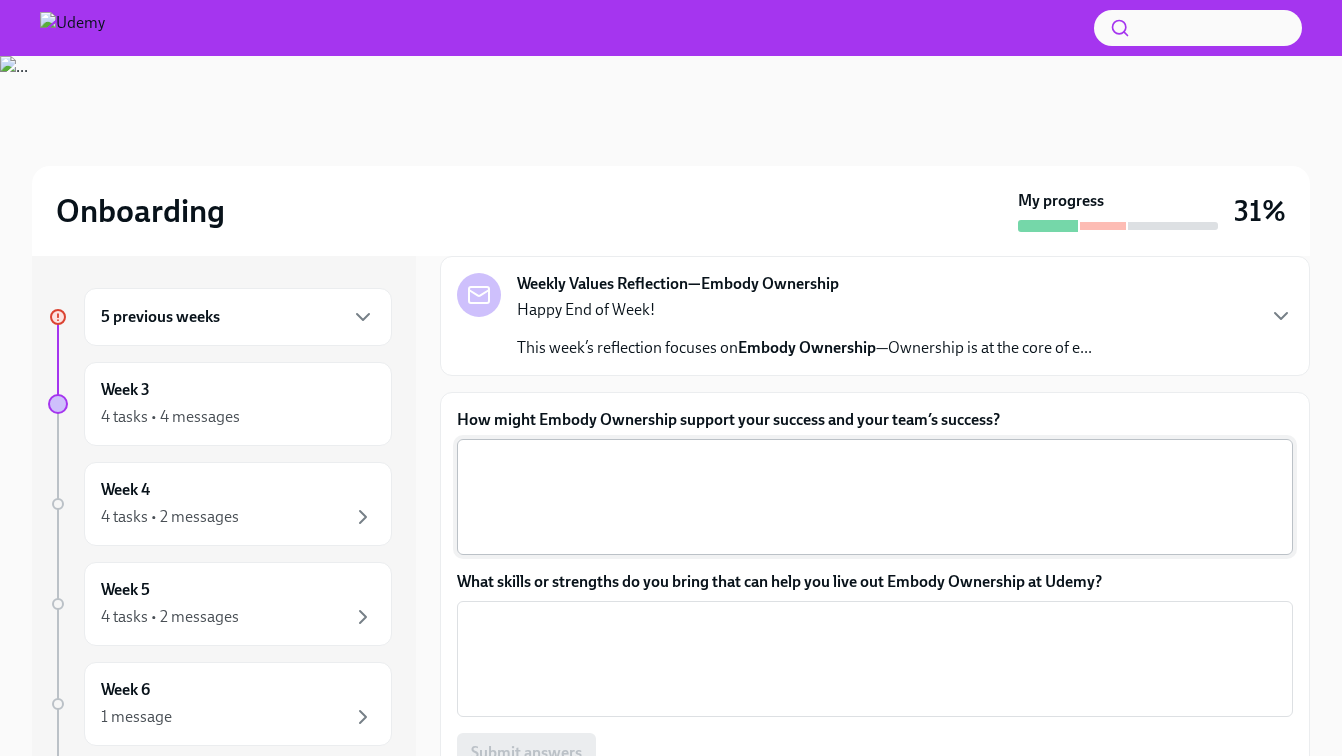 click on "How might Embody Ownership support your success and your team’s success?" at bounding box center [875, 497] 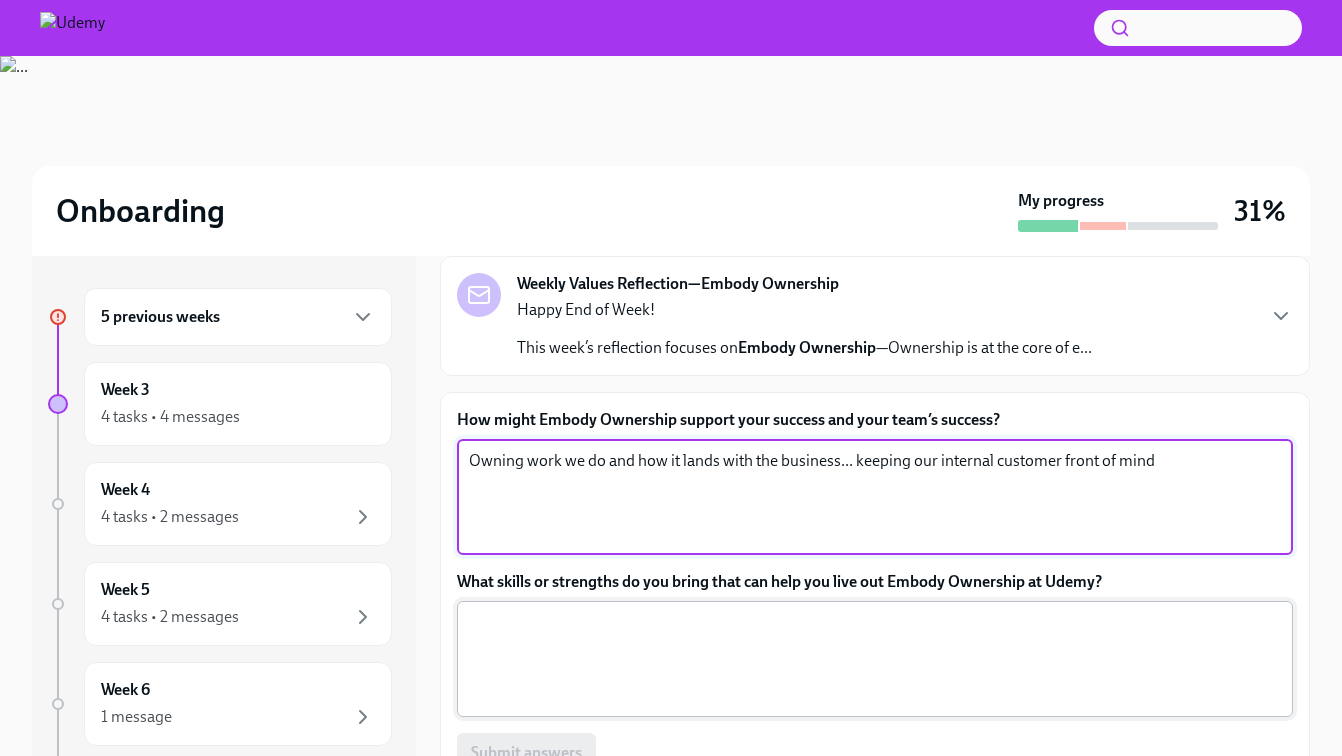 type on "Owning work we do and how it lands with the business... keeping our internal customer front of mind" 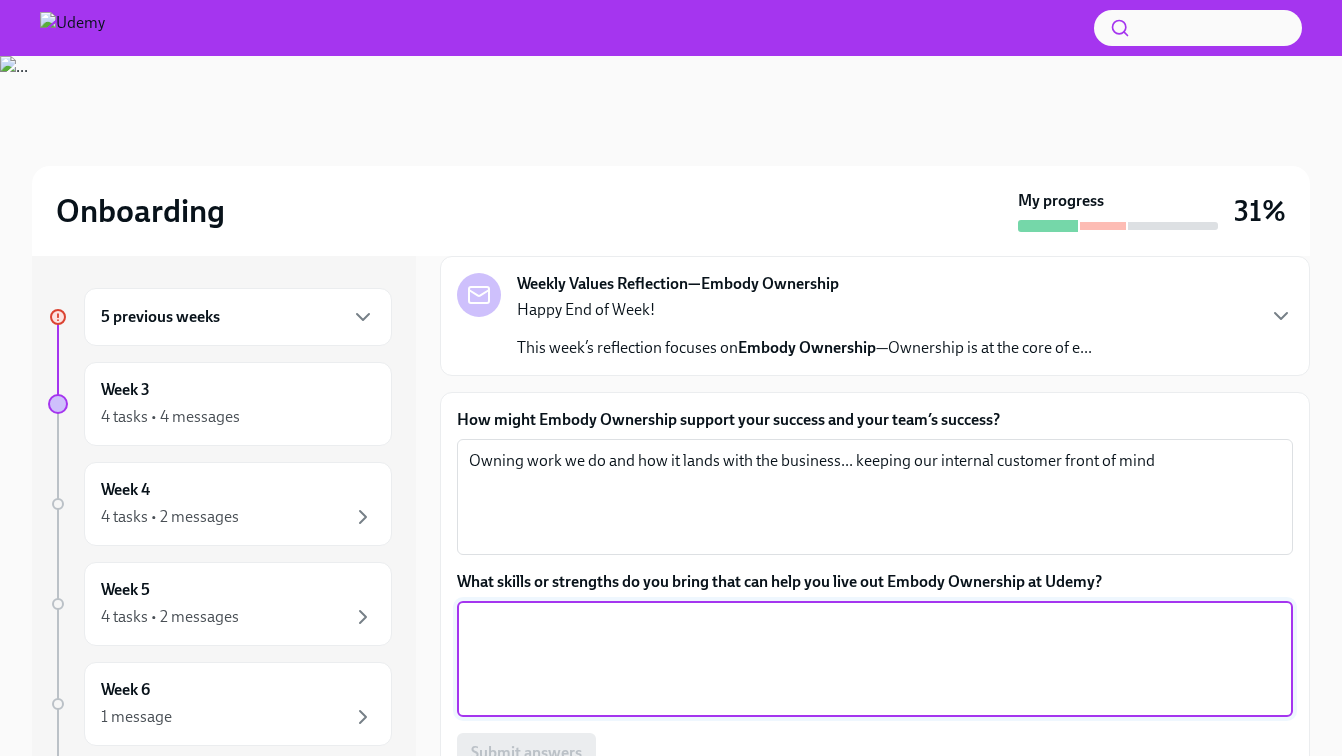 click on "What skills or strengths do you bring that can help you live out Embody Ownership at Udemy?" at bounding box center (875, 659) 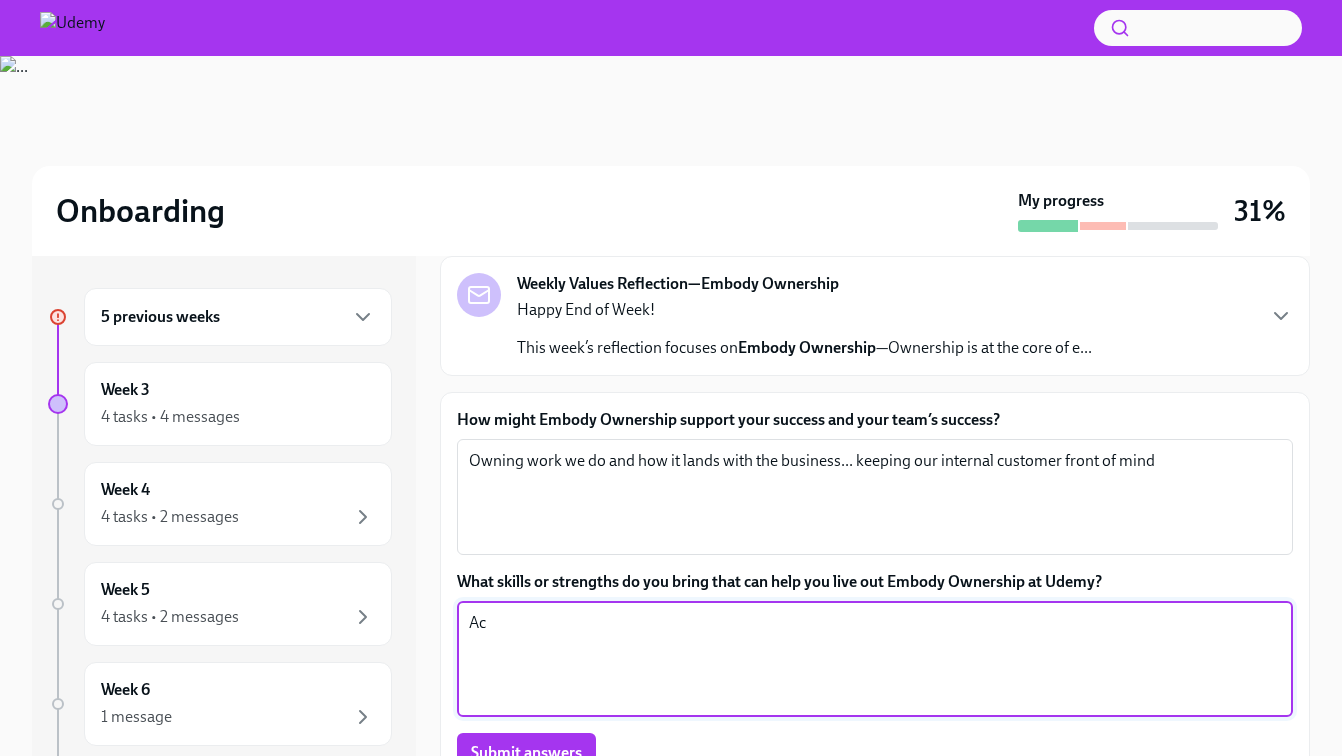 type on "A" 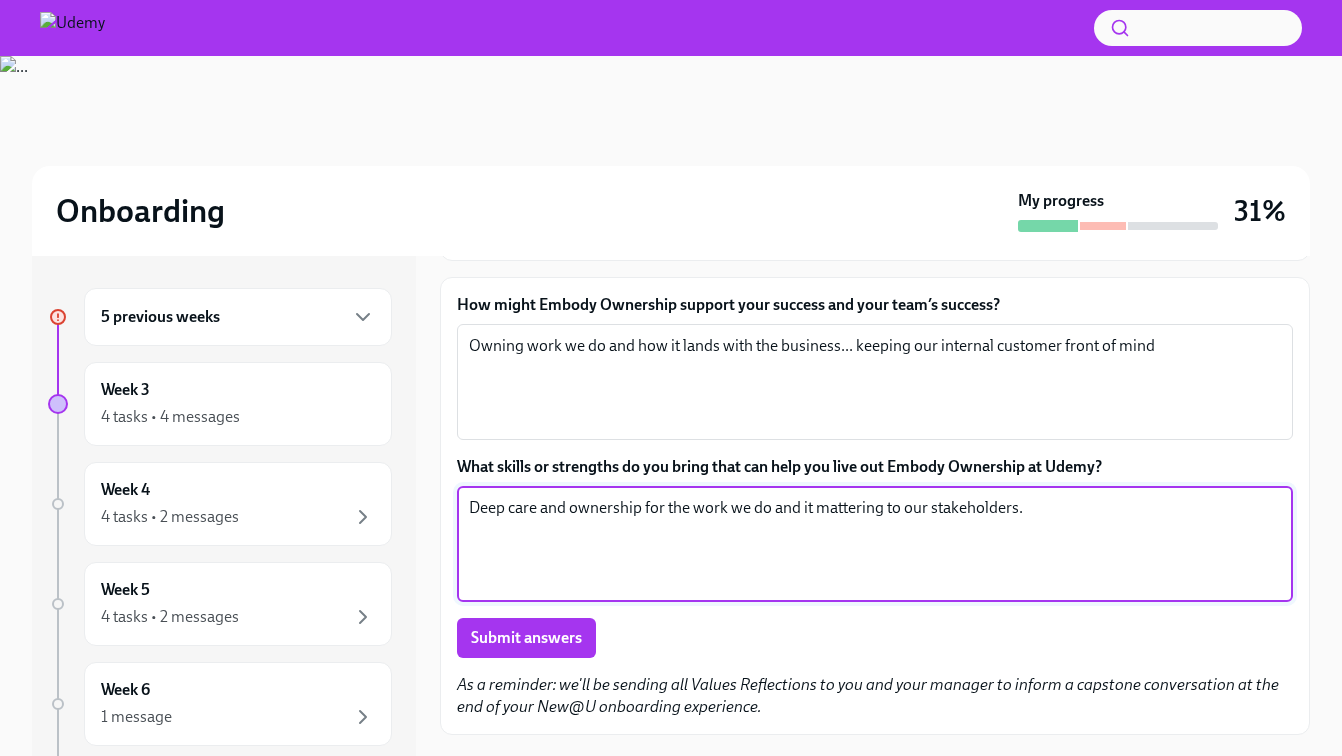 scroll, scrollTop: 276, scrollLeft: 0, axis: vertical 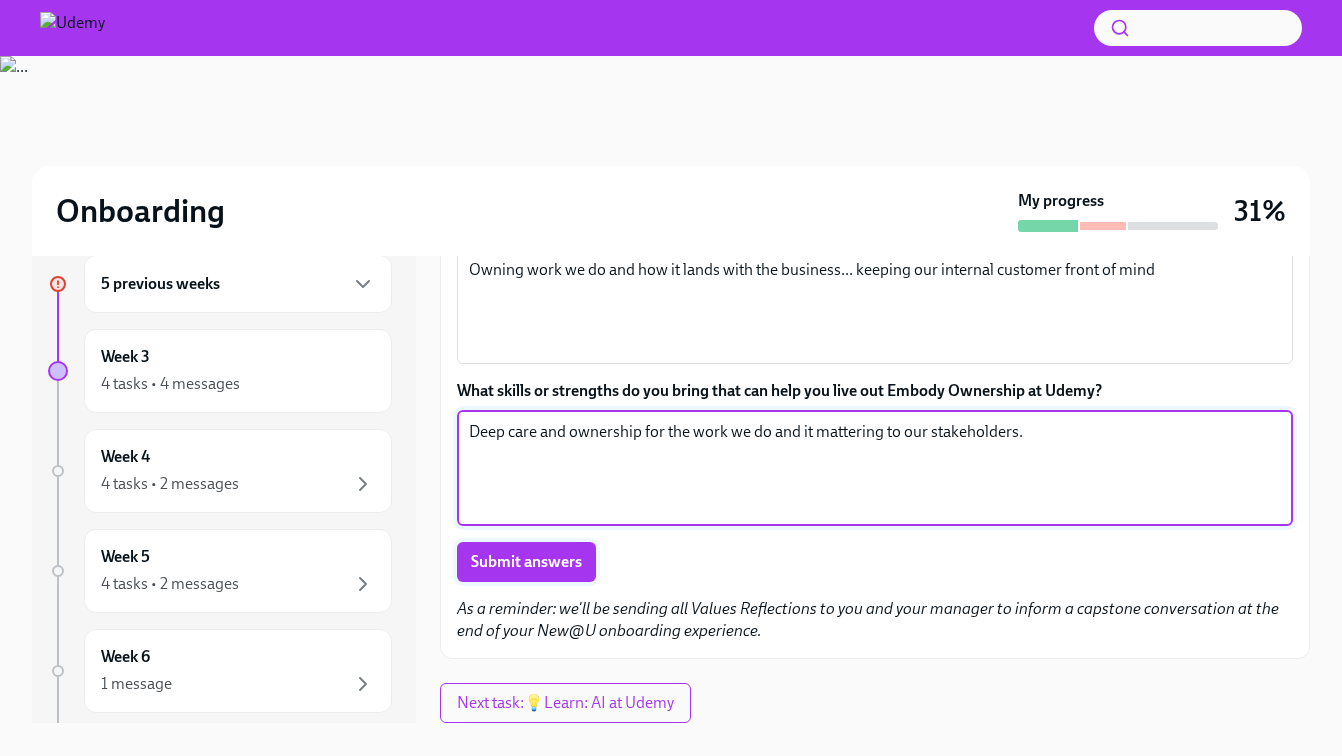 type on "Deep care and ownership for the work we do and it mattering to our stakeholders." 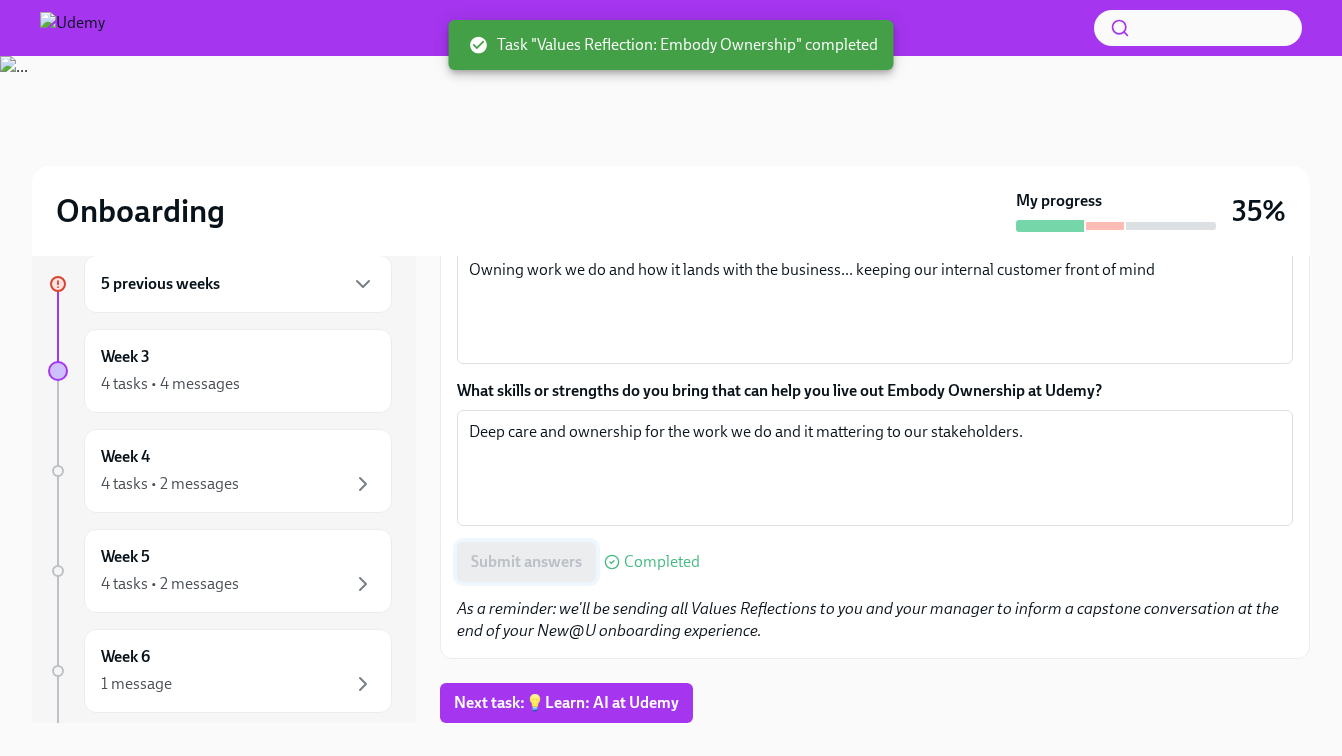 scroll, scrollTop: 56, scrollLeft: 0, axis: vertical 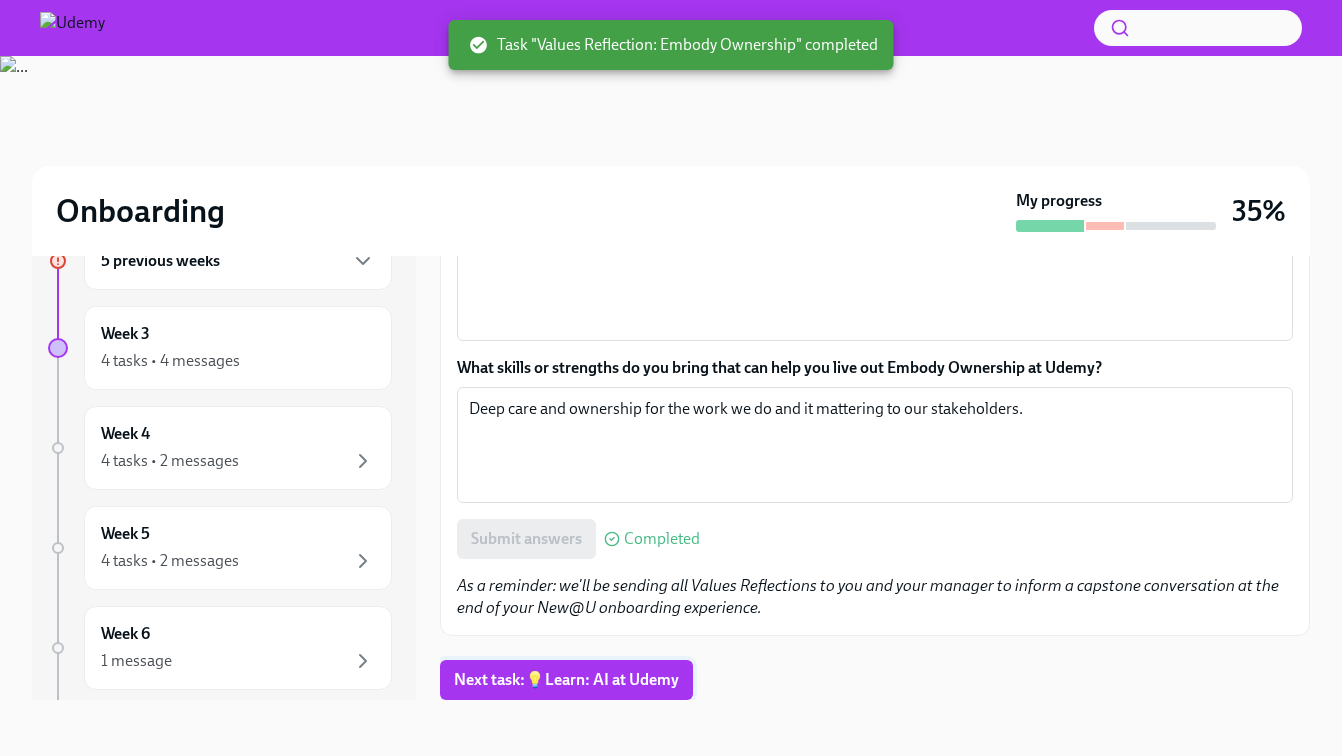 click on "Next task :  💡Learn: AI at Udemy" at bounding box center (566, 680) 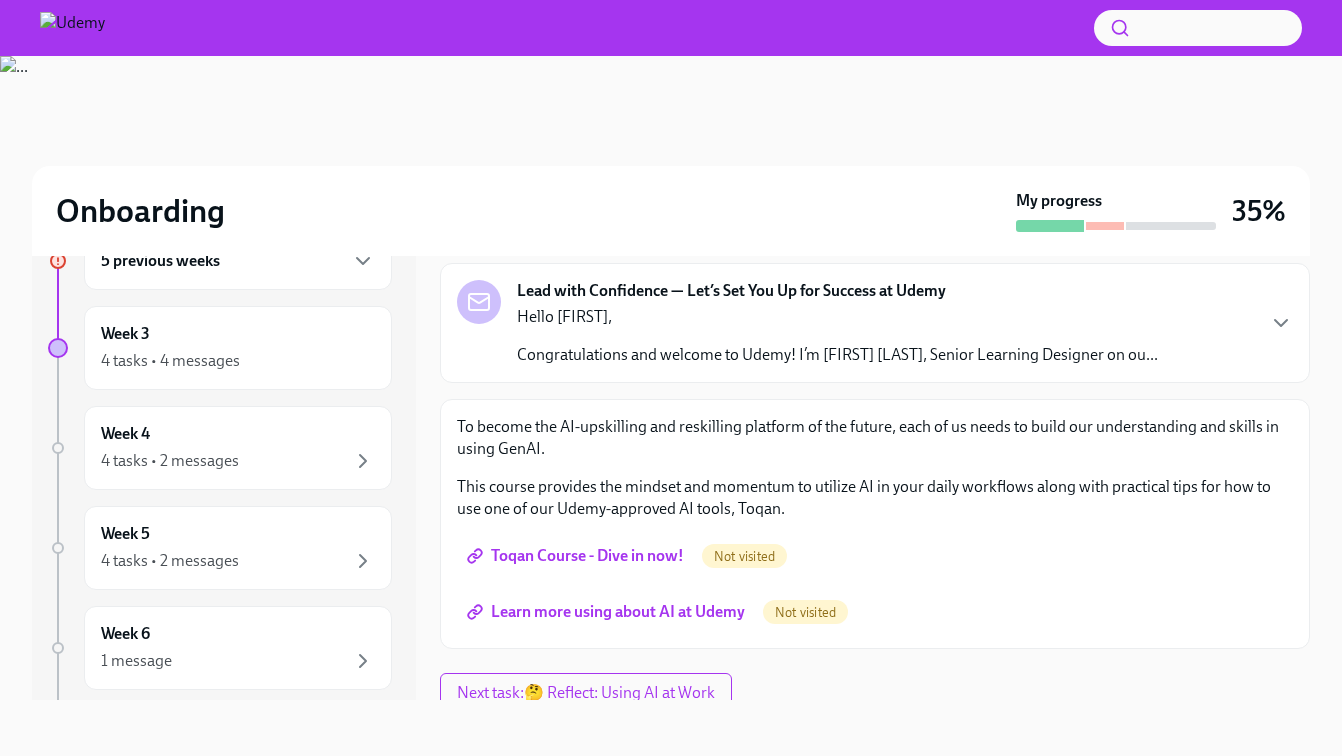 scroll, scrollTop: 0, scrollLeft: 0, axis: both 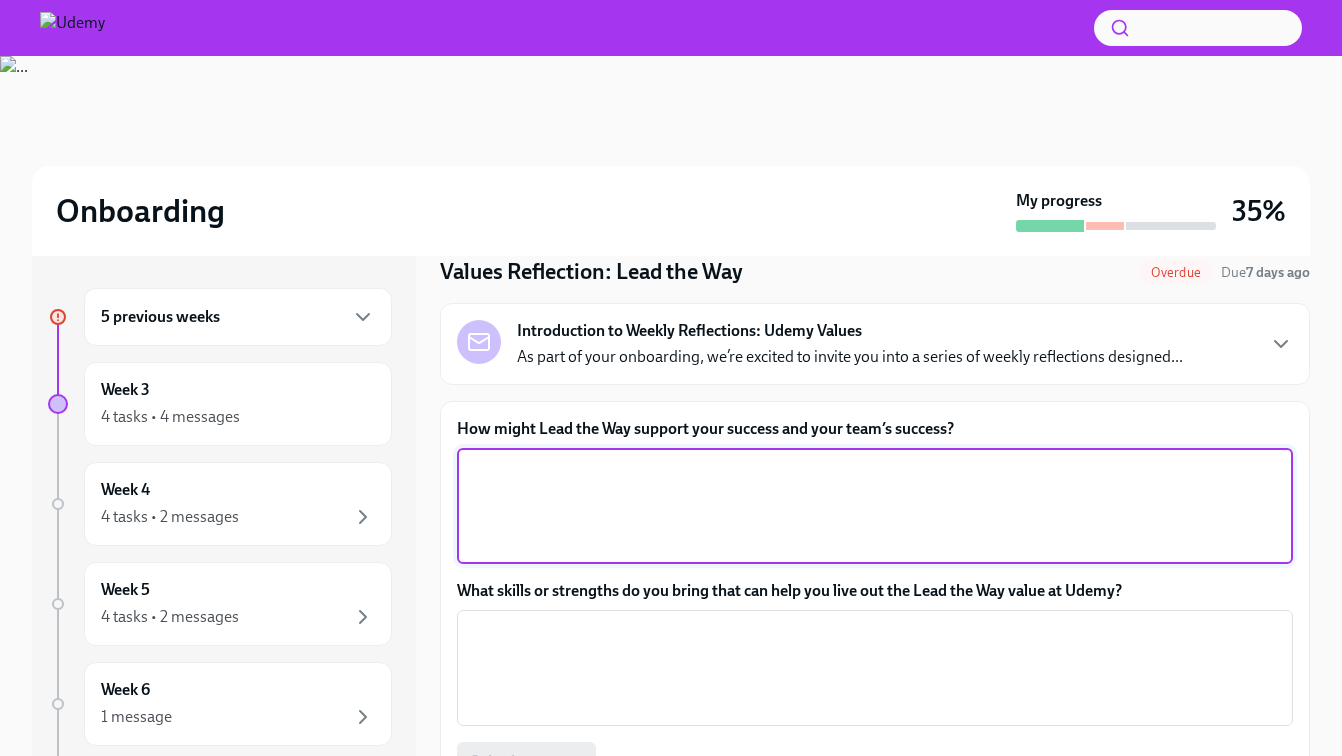 click on "How might Lead the Way support your success and your team’s success?" at bounding box center (875, 506) 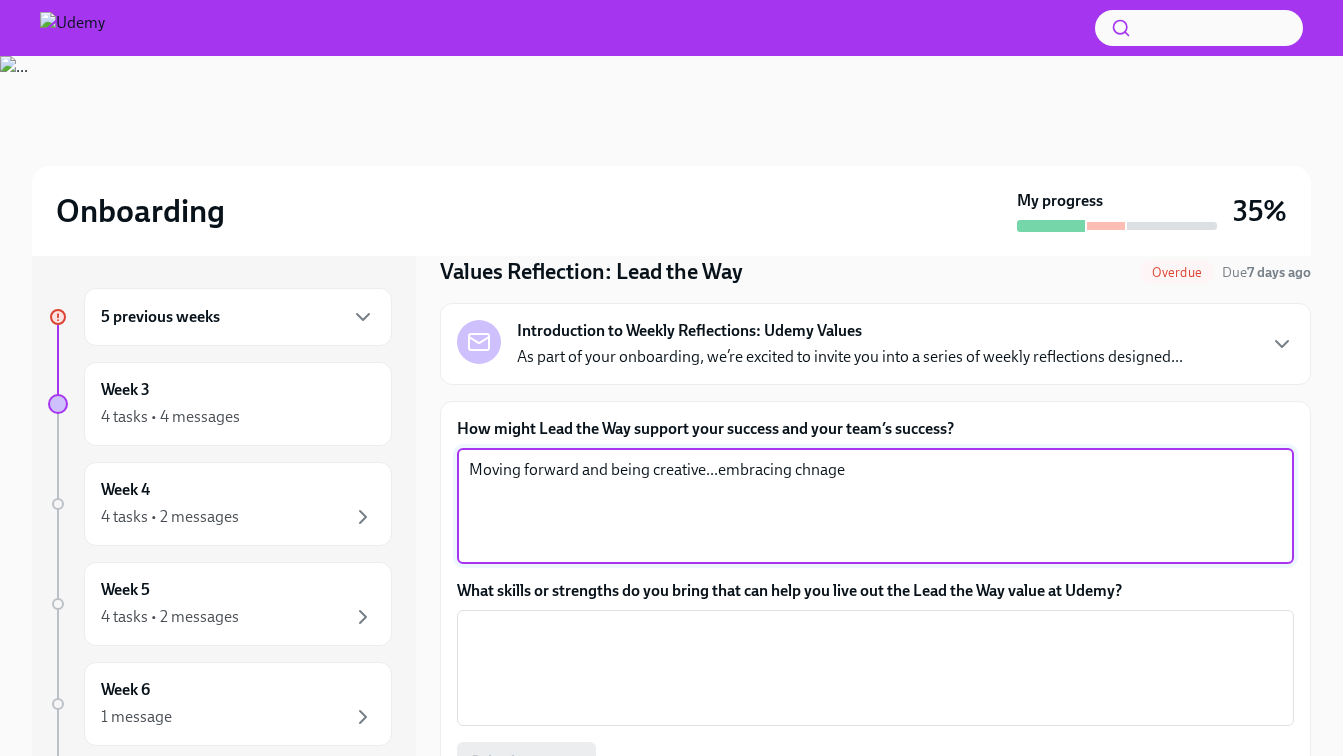 click on "Moving forward and being creative...embracing chnage" at bounding box center (875, 506) 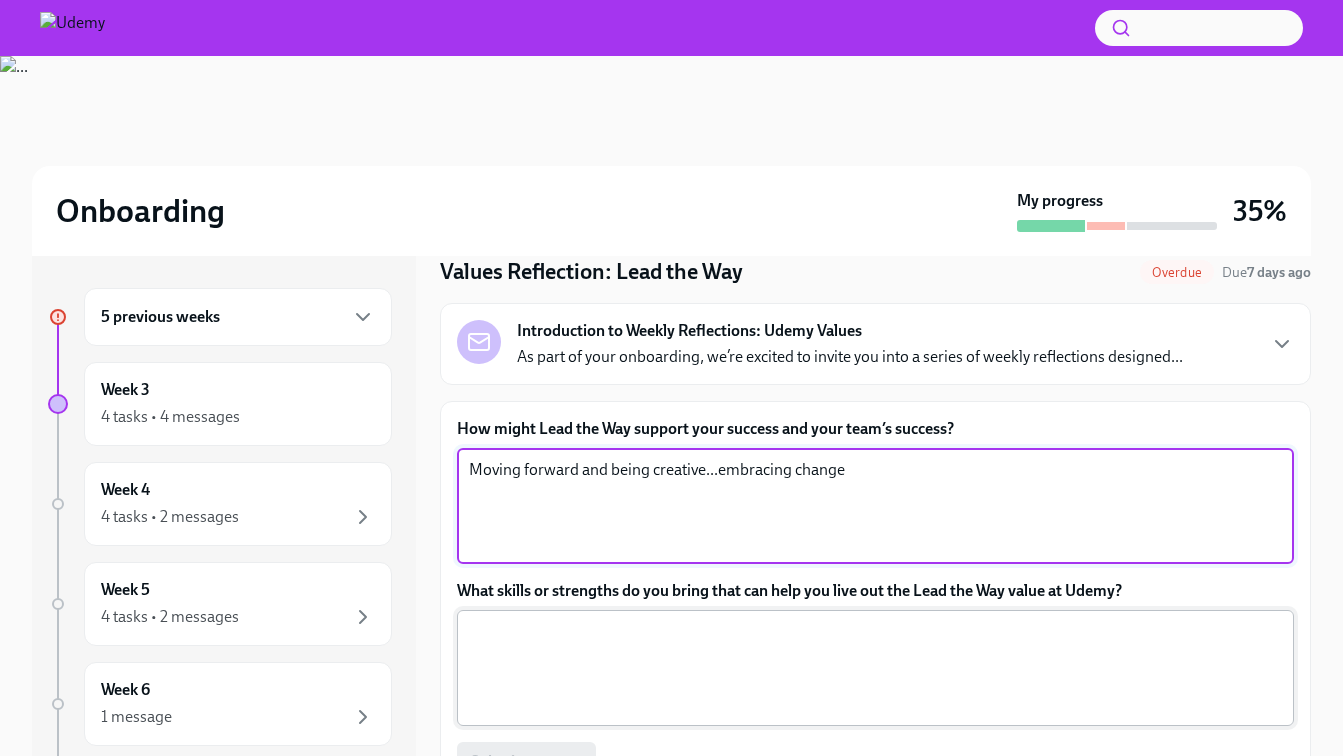 type on "Moving forward and being creative...embracing change" 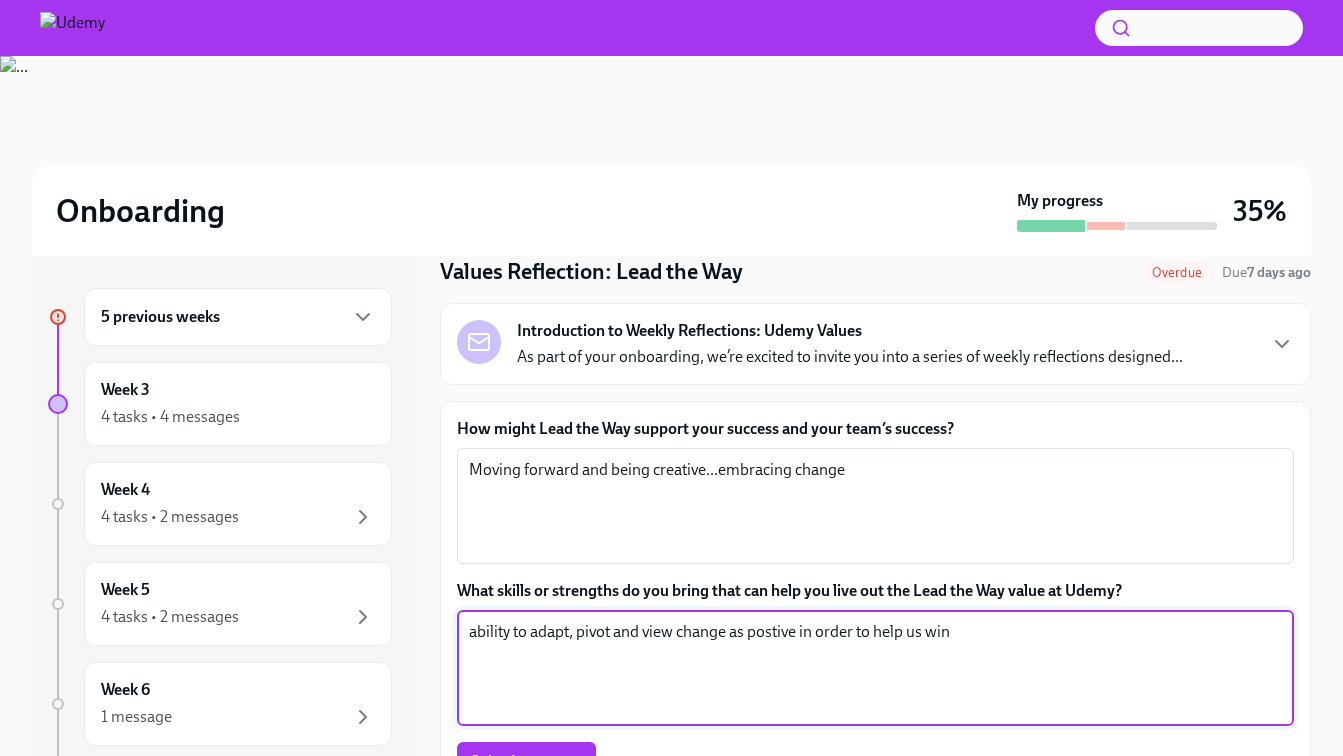 click on "ability to adapt, pivot and view change as postive in order to help us win" at bounding box center [875, 668] 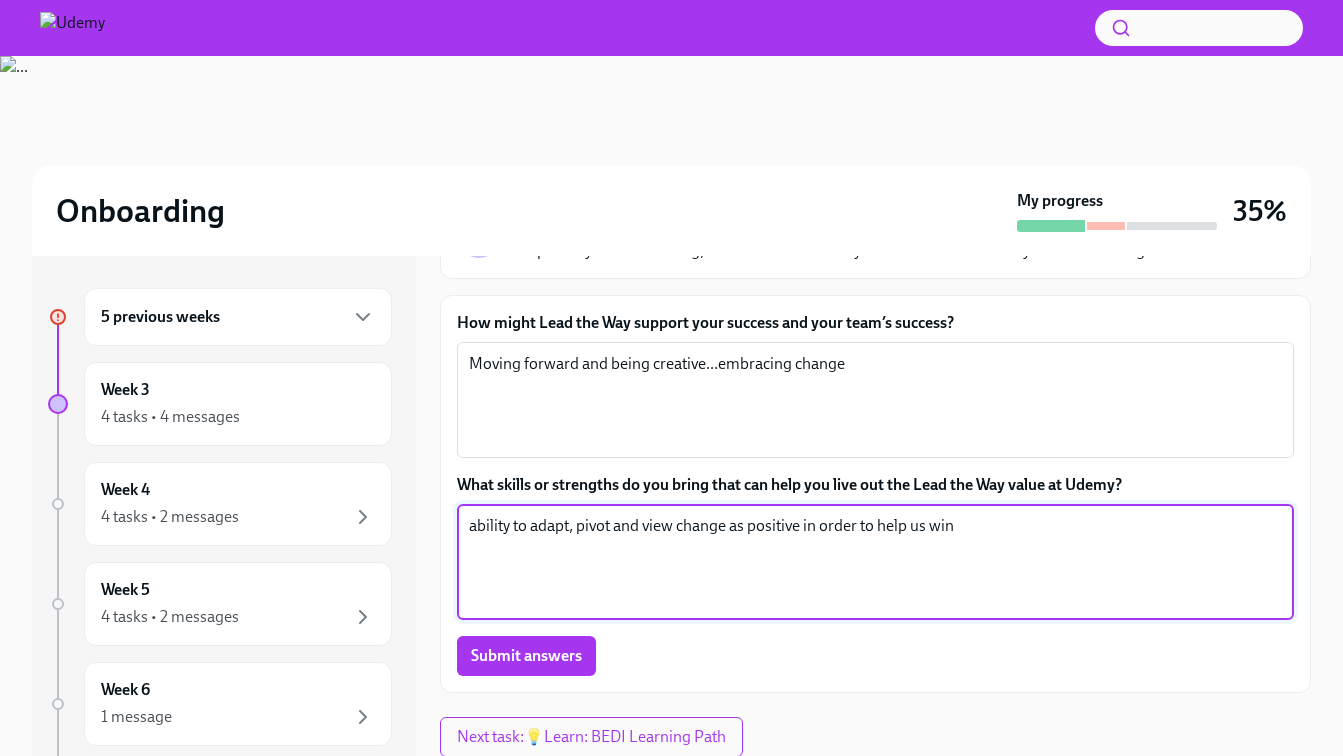 scroll, scrollTop: 178, scrollLeft: 0, axis: vertical 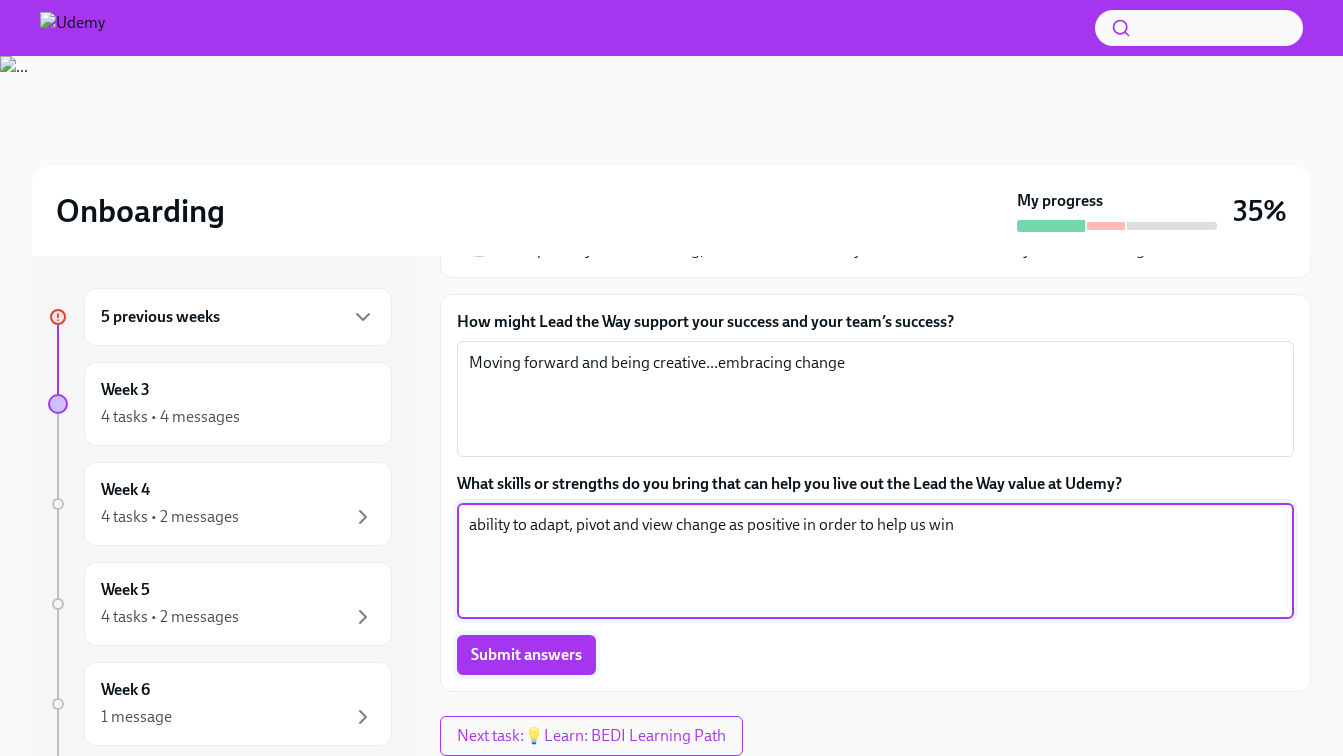 type on "ability to adapt, pivot and view change as positive in order to help us win" 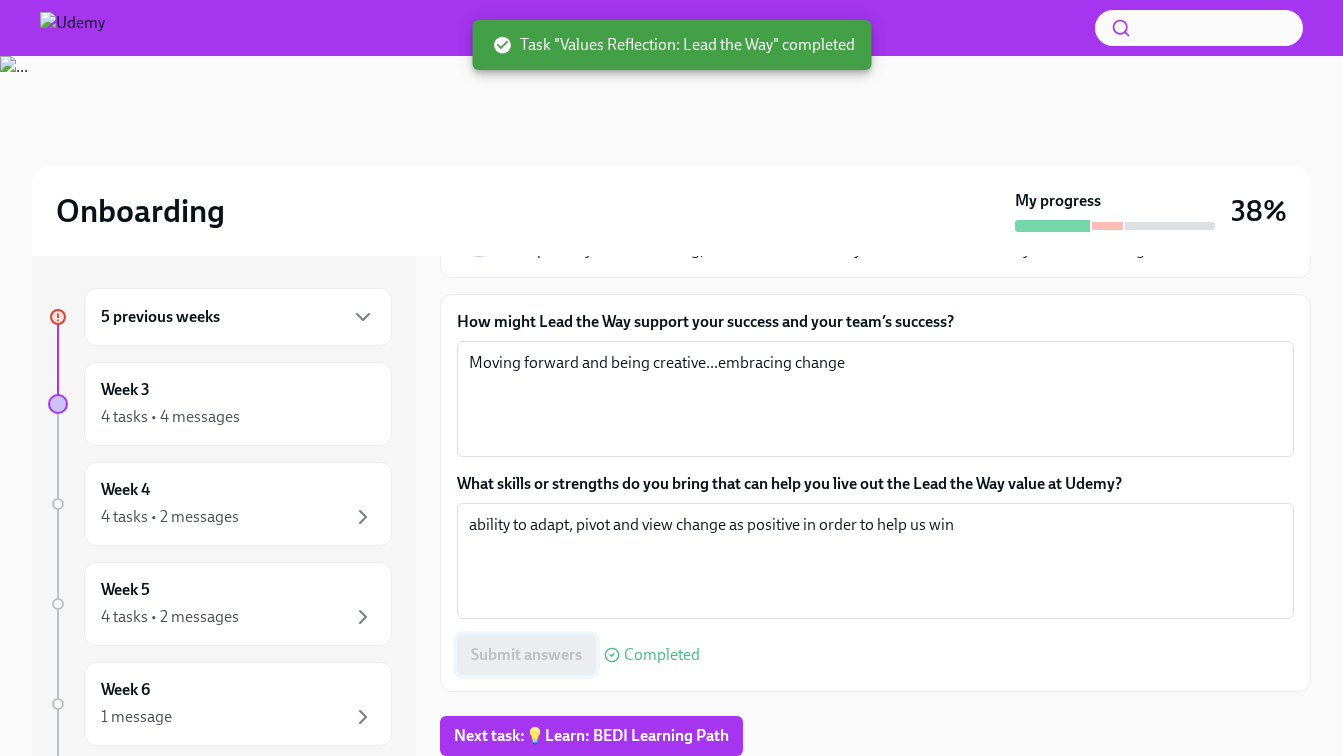 scroll, scrollTop: 56, scrollLeft: 0, axis: vertical 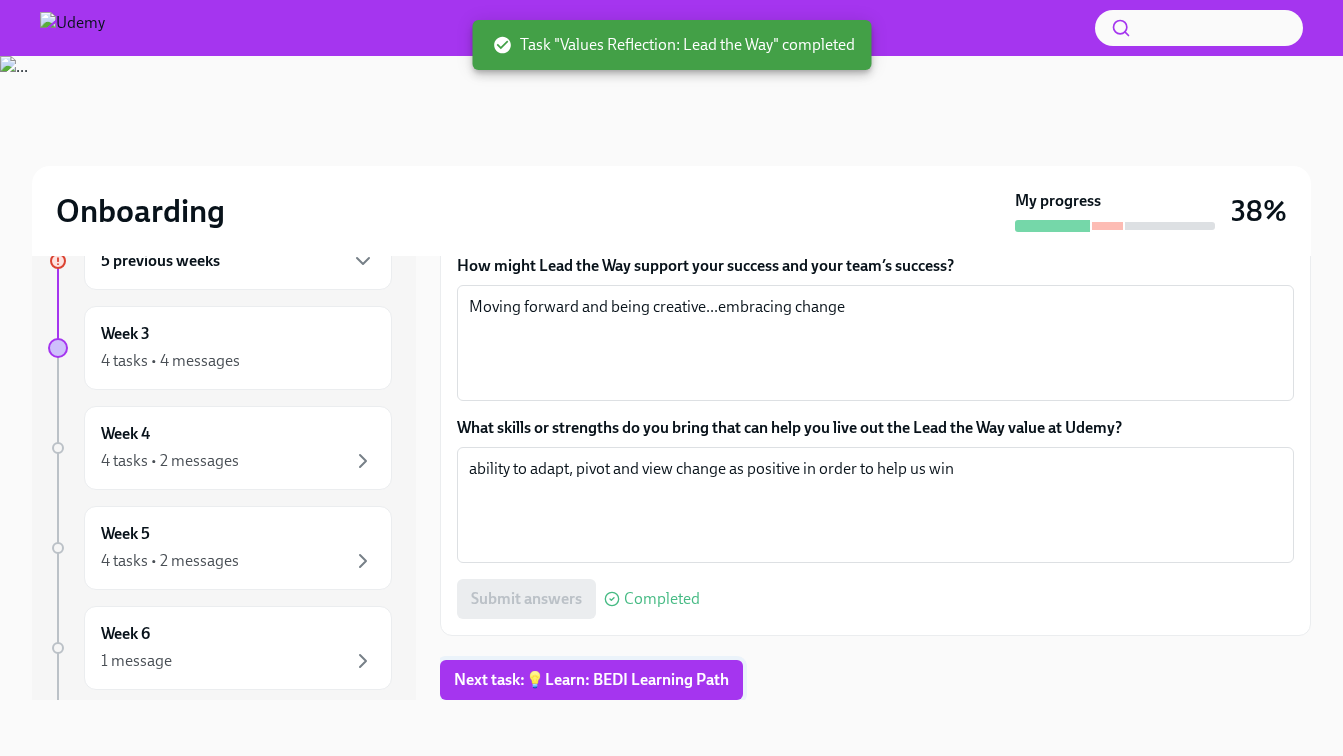 click on "Next task :  💡Learn: BEDI Learning Path" at bounding box center [591, 680] 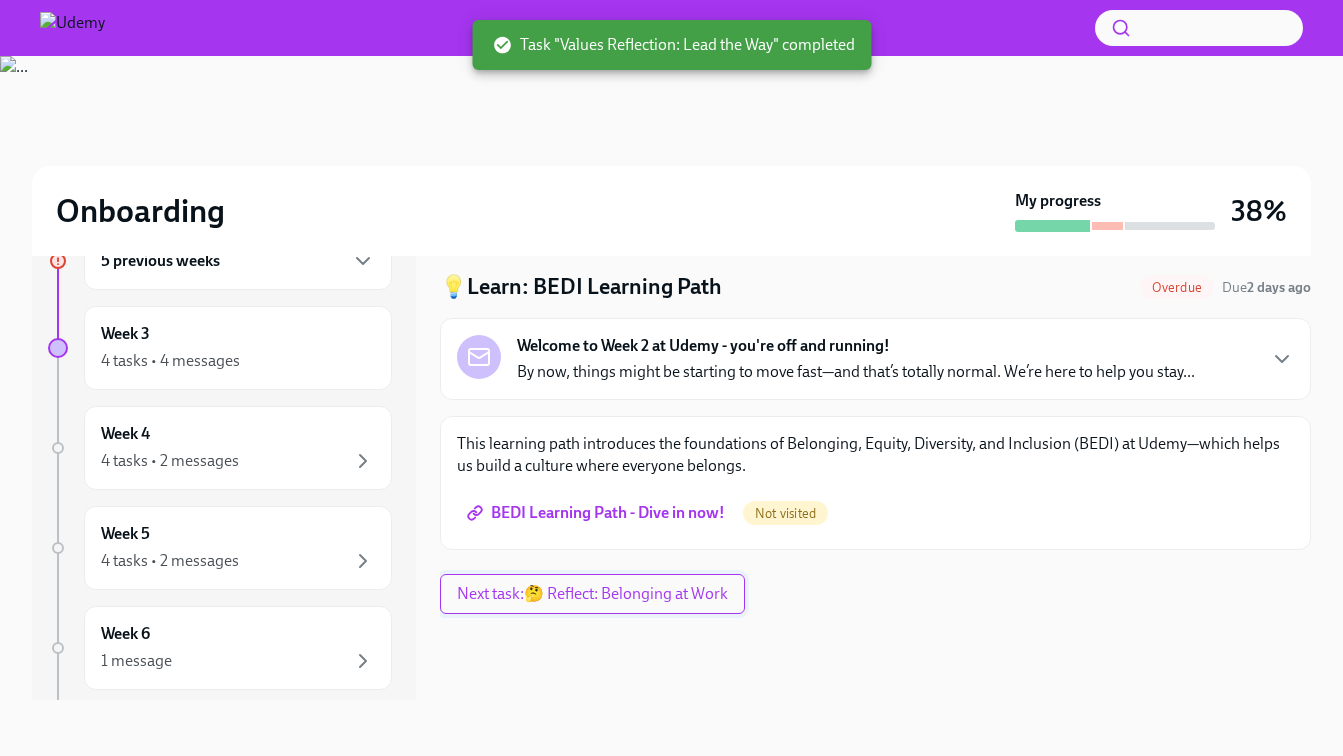 click on "Next task :  🤔 Reflect: Belonging at Work" at bounding box center [592, 594] 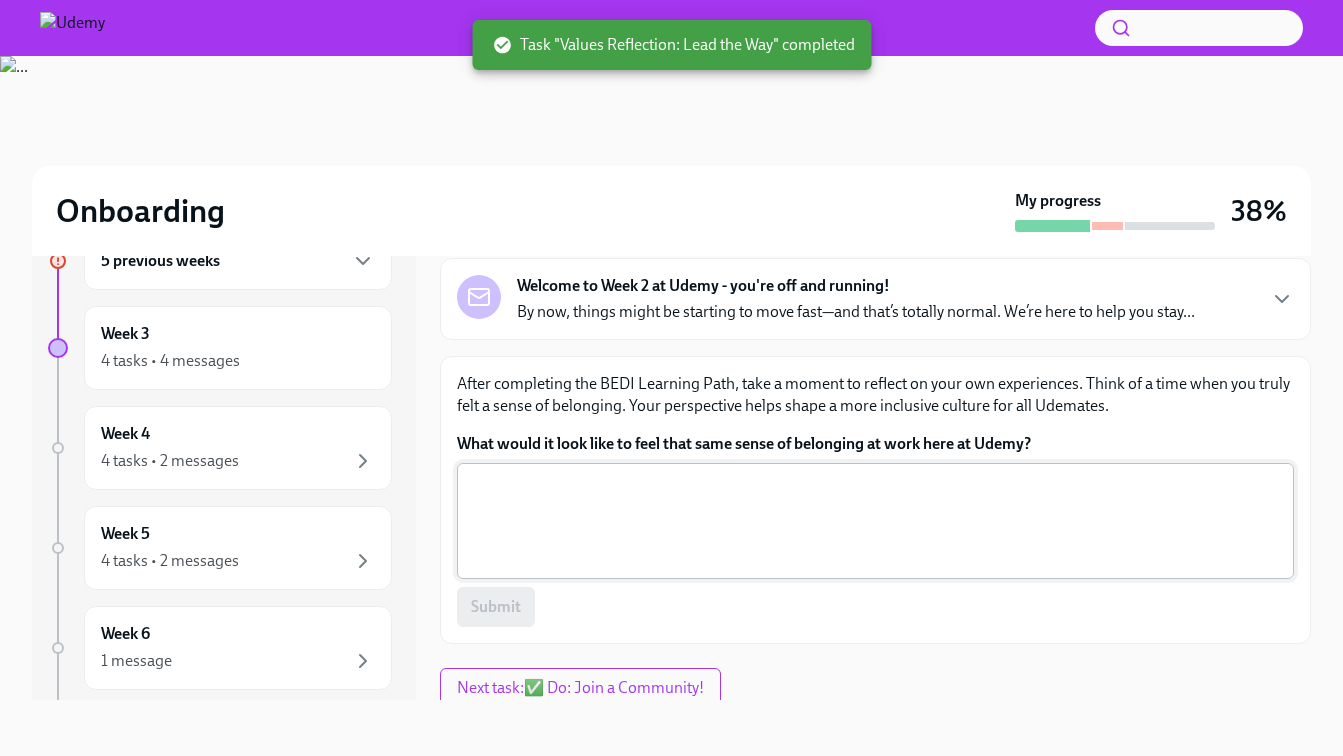 scroll, scrollTop: 64, scrollLeft: 0, axis: vertical 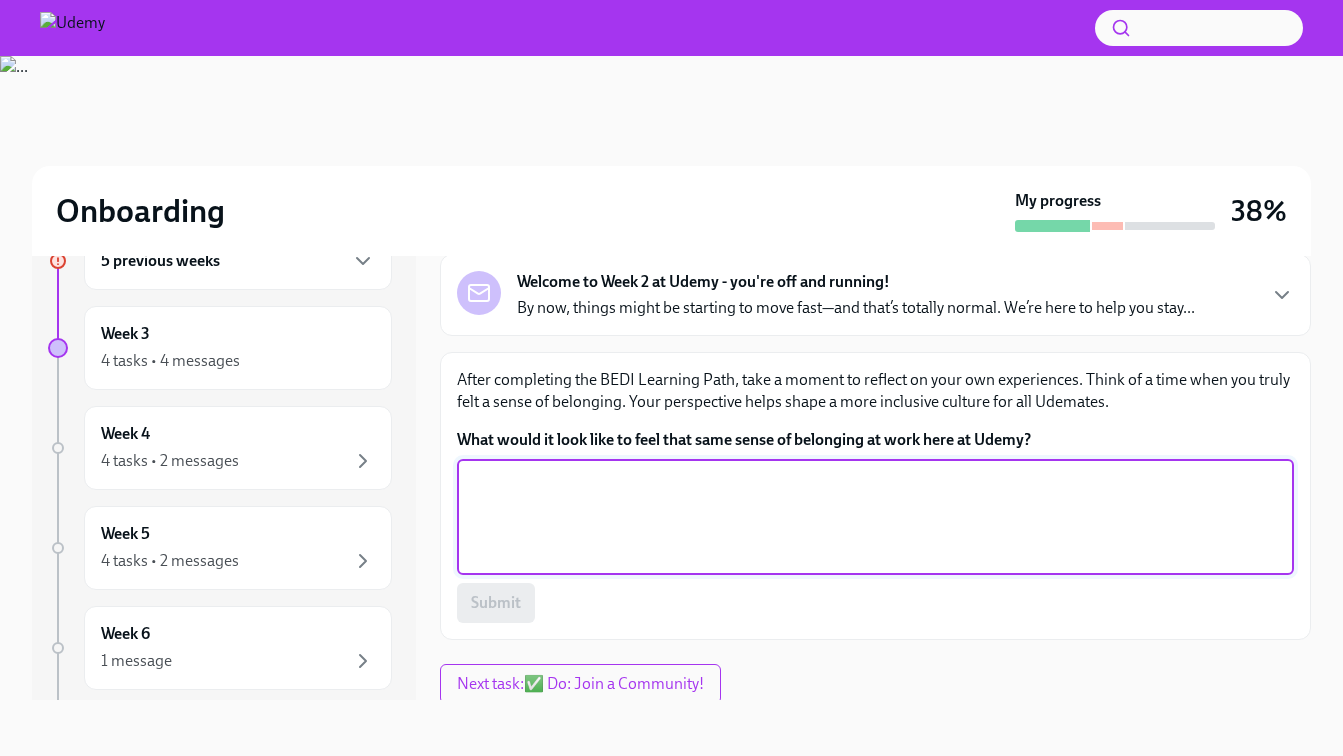 click on "What would it look like to feel that same sense of belonging at work here at Udemy?" at bounding box center (875, 517) 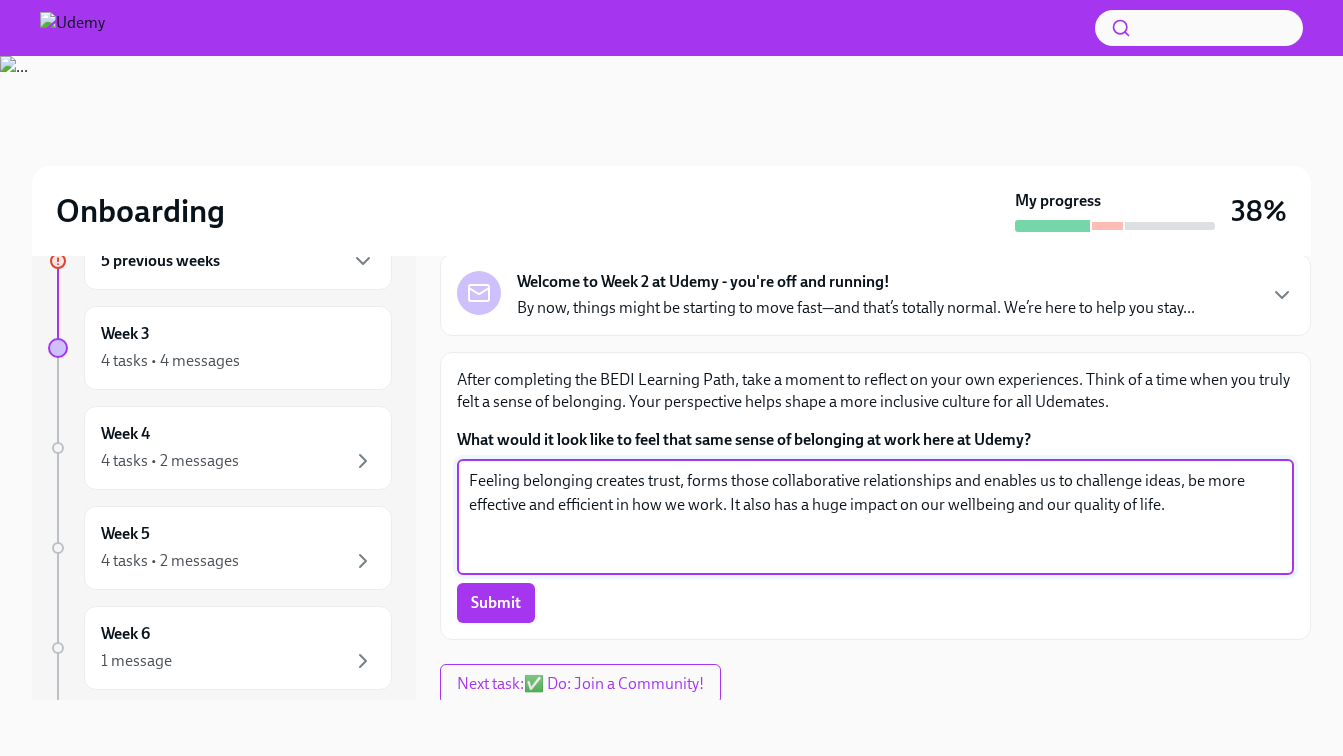 click on "Feeling belonging creates trust, forms those collaborative relationships and enables us to challenge ideas, be more effective and efficient in how we work. It also has a huge impact on our wellbeing and our quality of life." at bounding box center [875, 517] 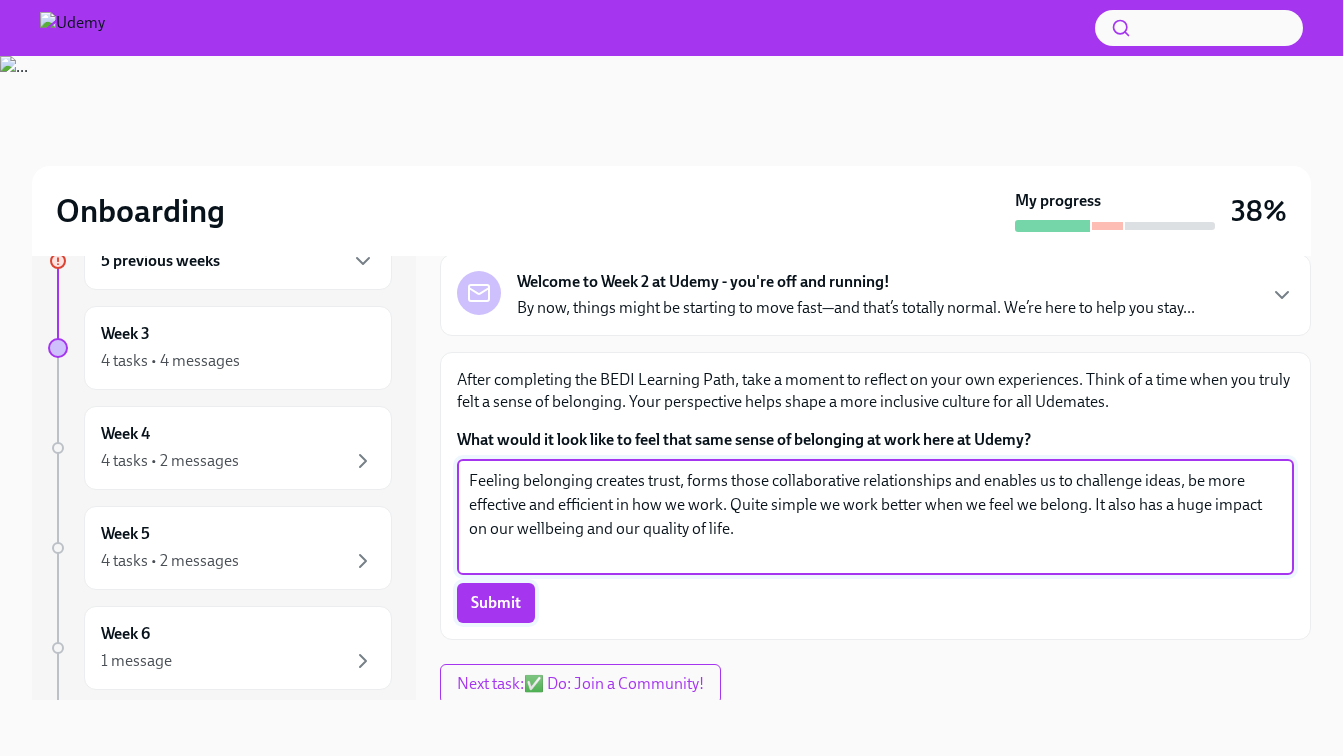 type on "Feeling belonging creates trust, forms those collaborative relationships and enables us to challenge ideas, be more effective and efficient in how we work. Quite simple we work better when we feel we belong. It also has a huge impact on our wellbeing and our quality of life." 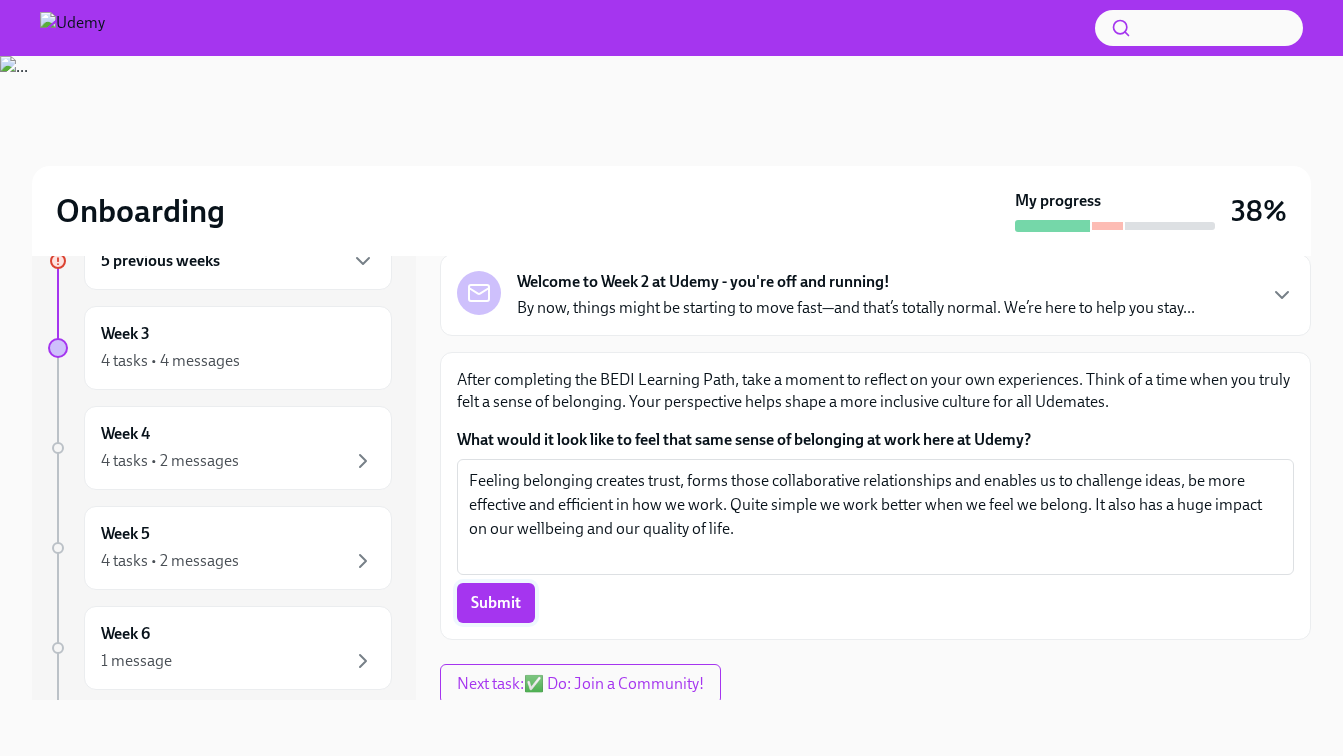 click on "Submit" at bounding box center [496, 603] 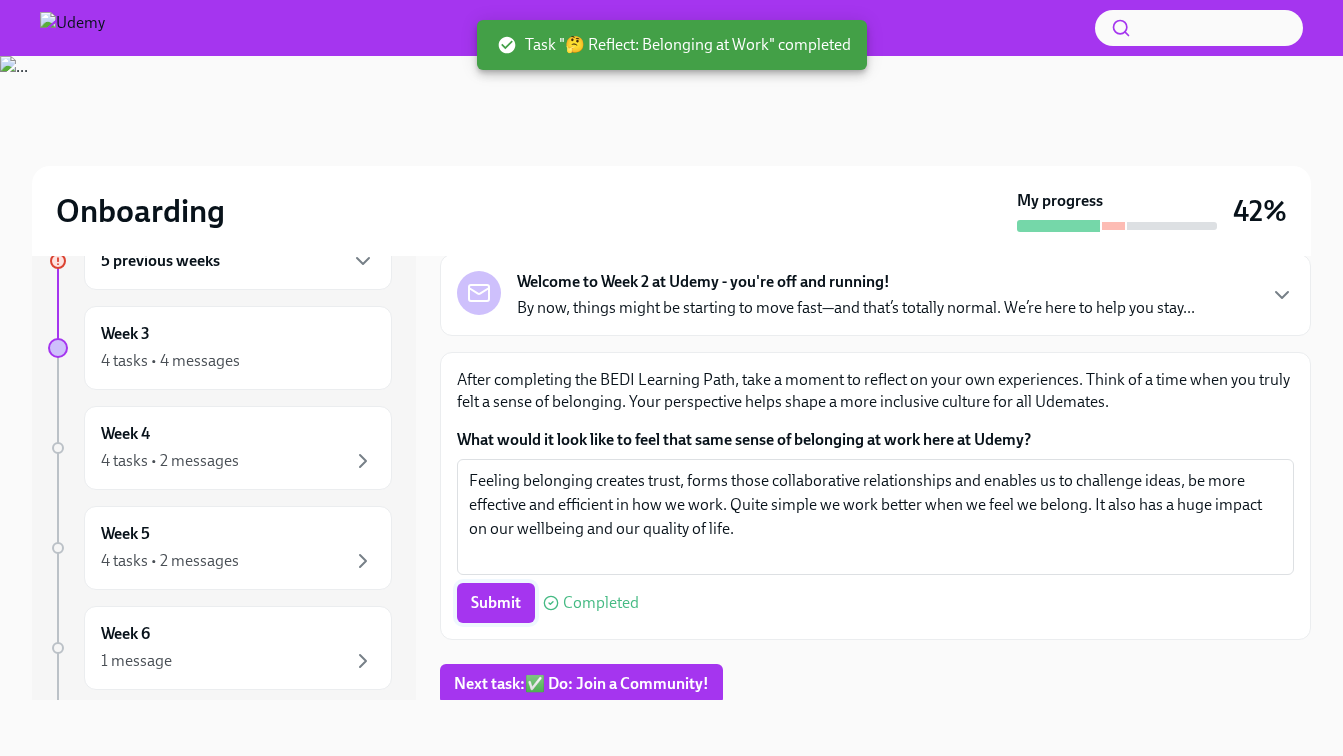 scroll, scrollTop: 68, scrollLeft: 0, axis: vertical 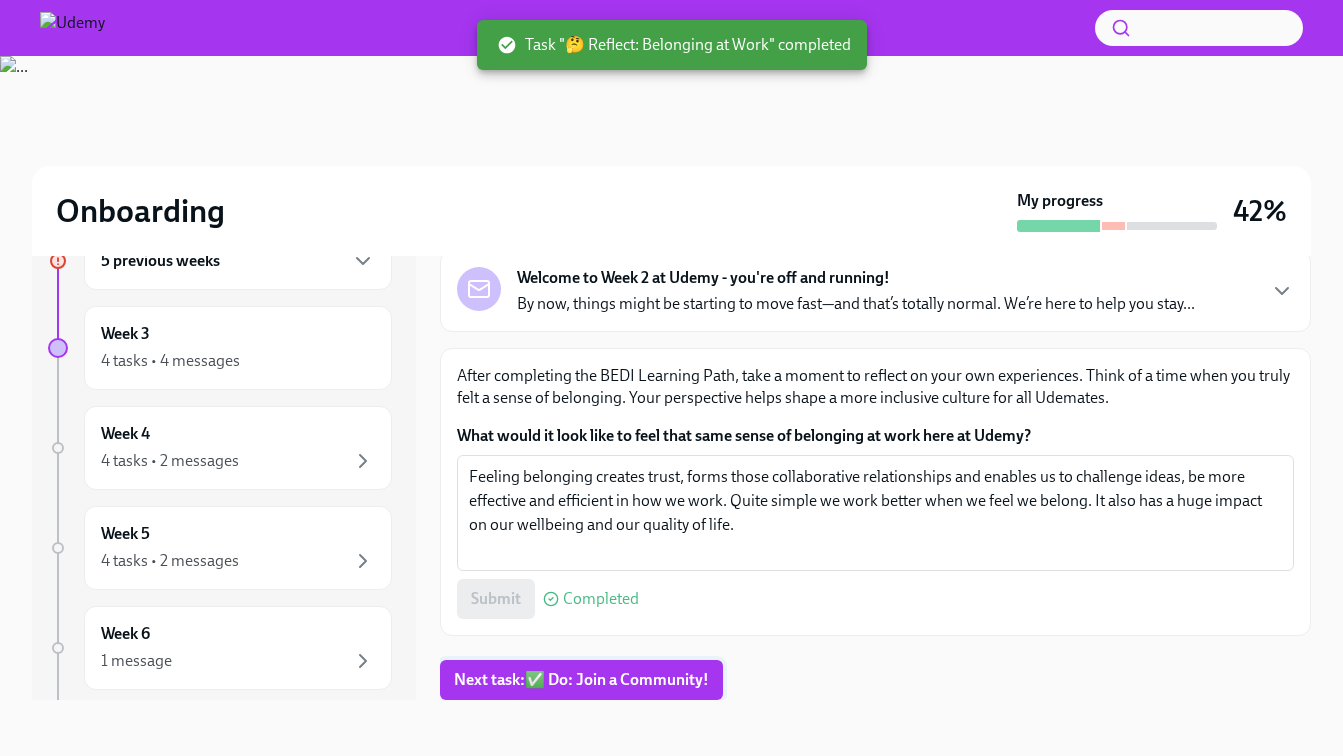 click on "Next task :  ✅ Do: Join a Community!" at bounding box center [581, 680] 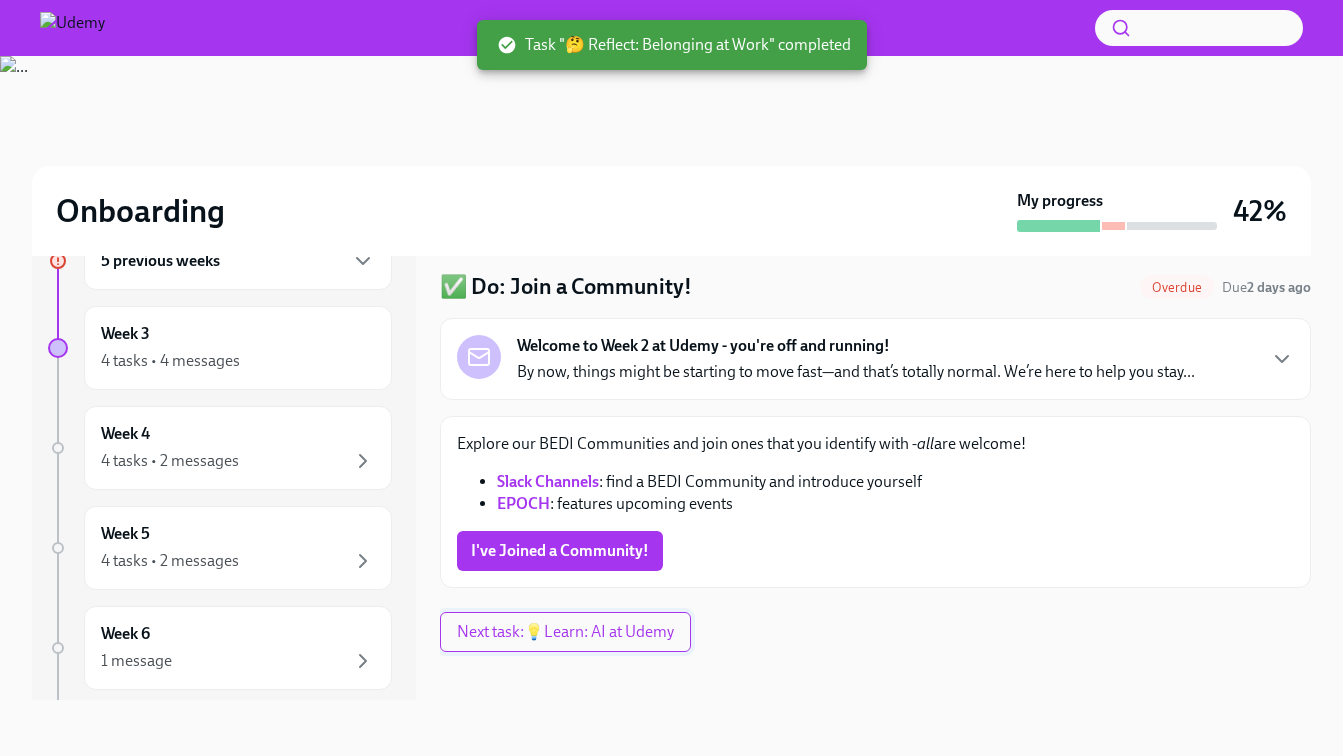 scroll, scrollTop: 0, scrollLeft: 0, axis: both 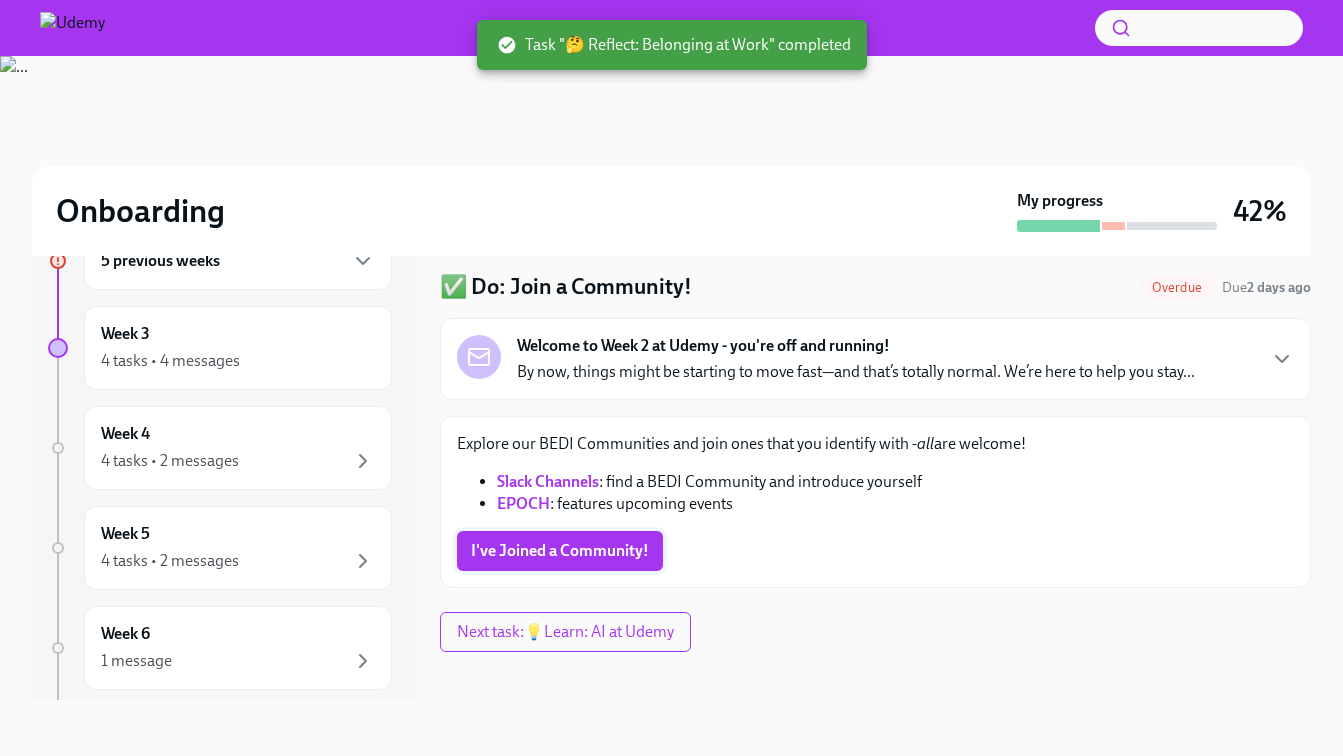 click on "I've Joined a Community!" at bounding box center [560, 551] 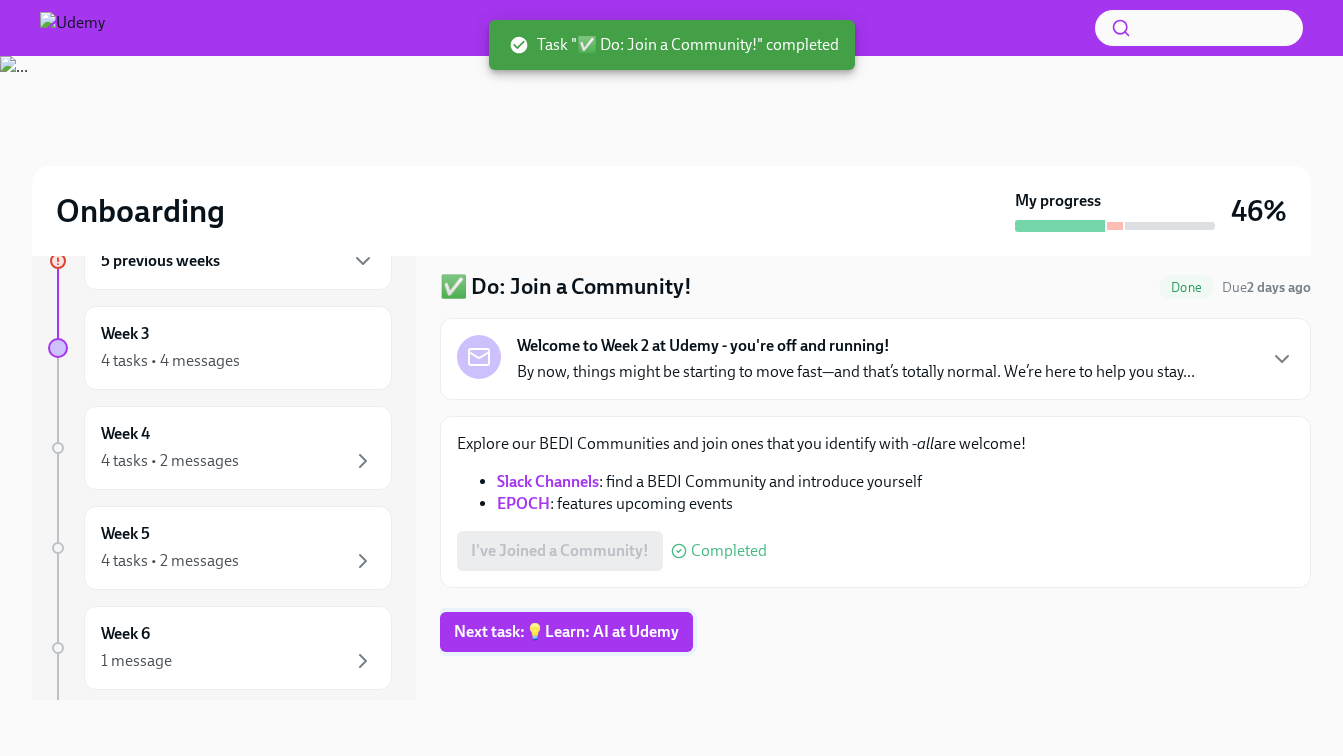 click on "Next task :  💡Learn: AI at Udemy" at bounding box center (566, 632) 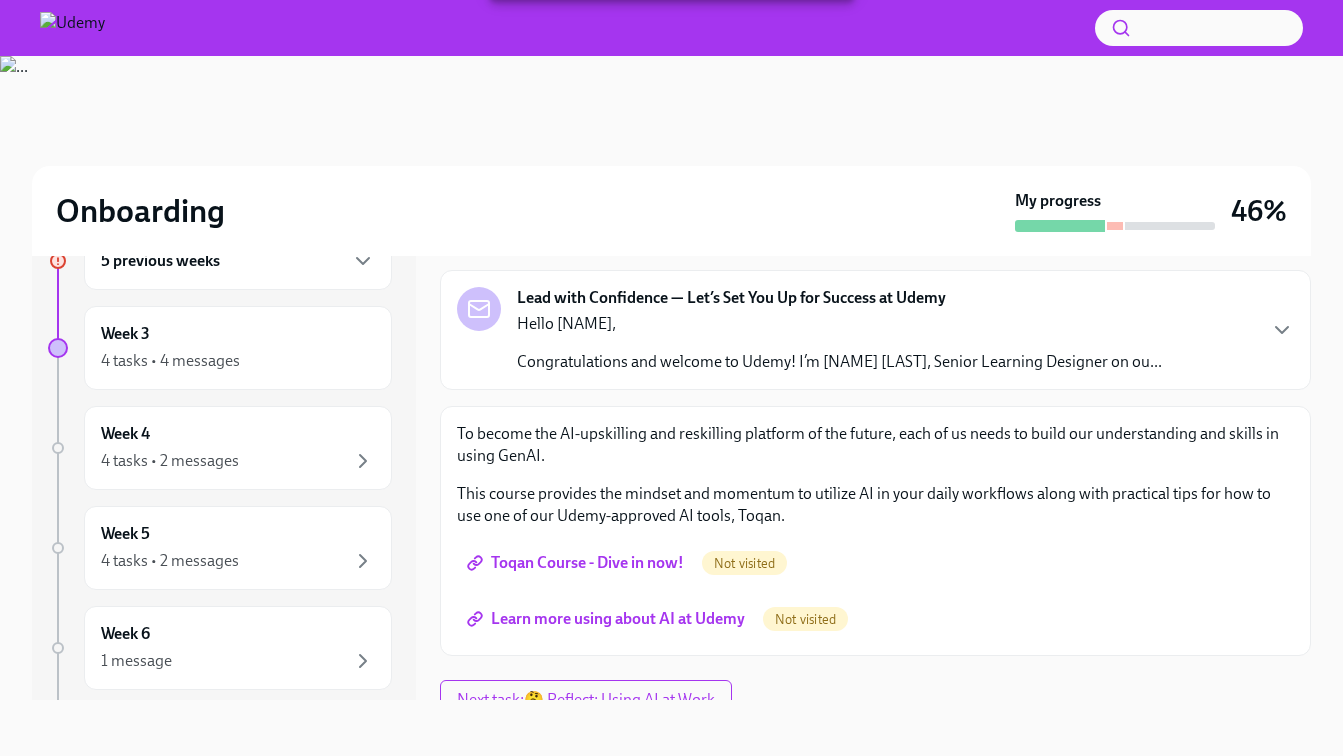 scroll, scrollTop: 68, scrollLeft: 0, axis: vertical 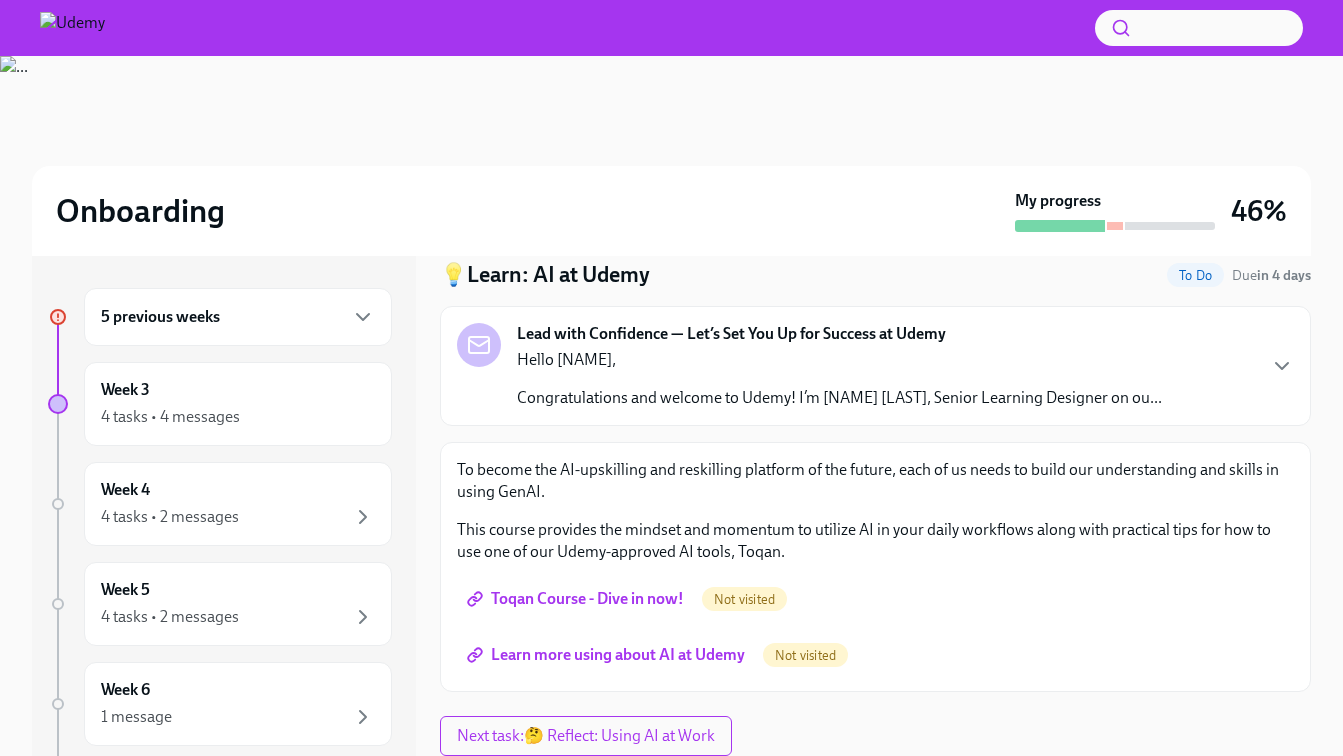 click on "5 previous weeks" at bounding box center [238, 317] 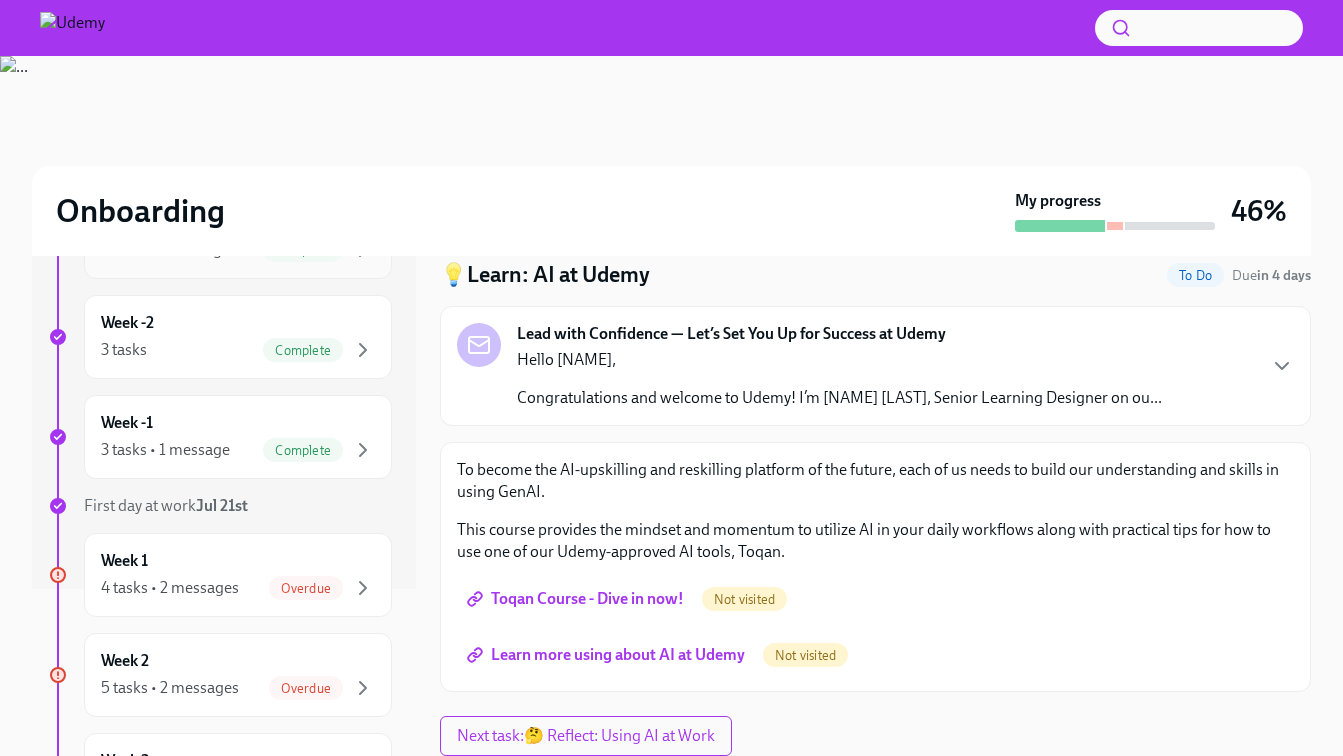 scroll, scrollTop: 185, scrollLeft: 0, axis: vertical 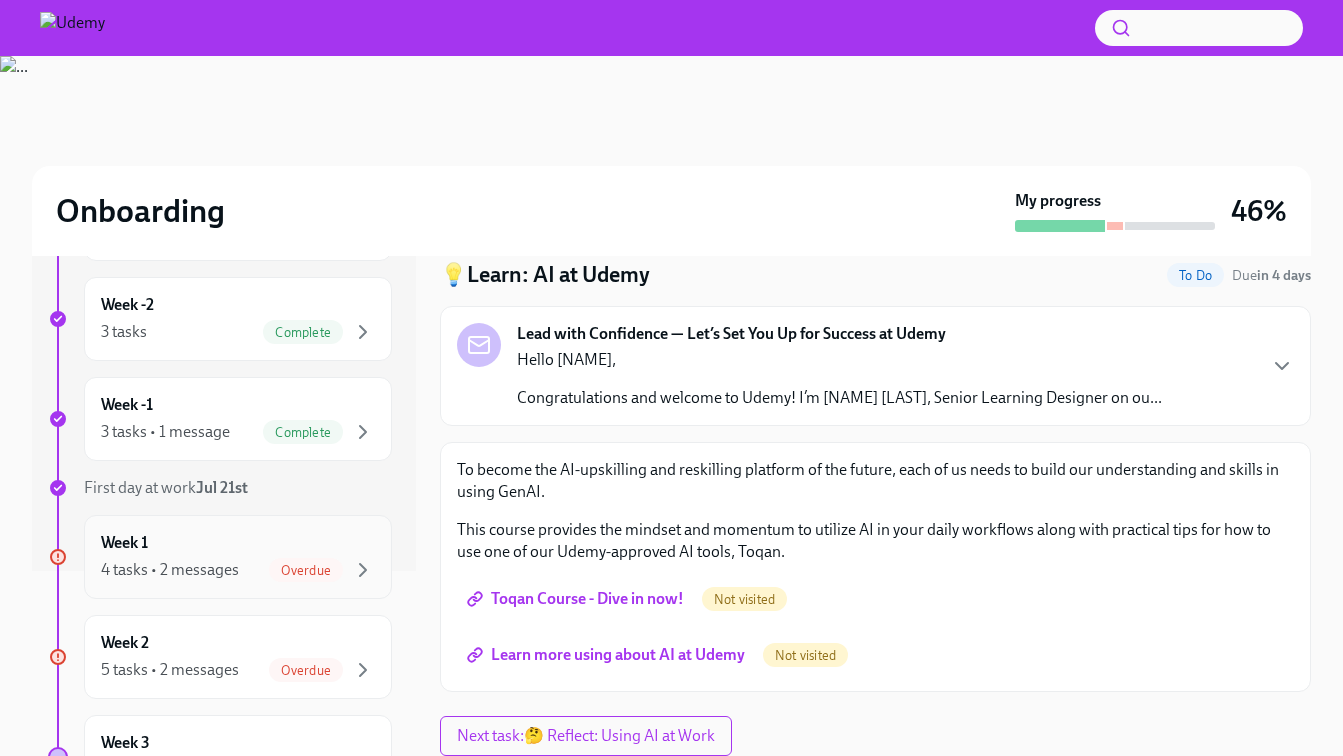 click on "Overdue" at bounding box center [306, 570] 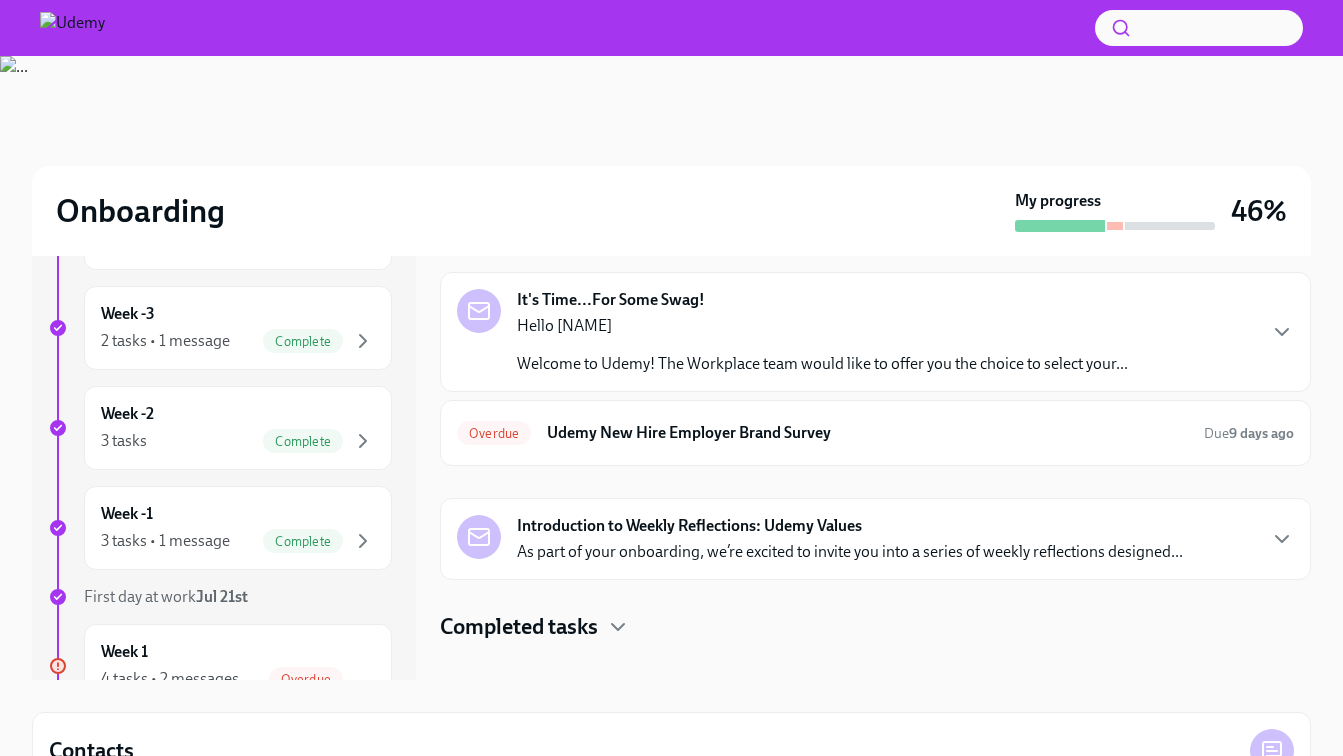 scroll, scrollTop: 85, scrollLeft: 0, axis: vertical 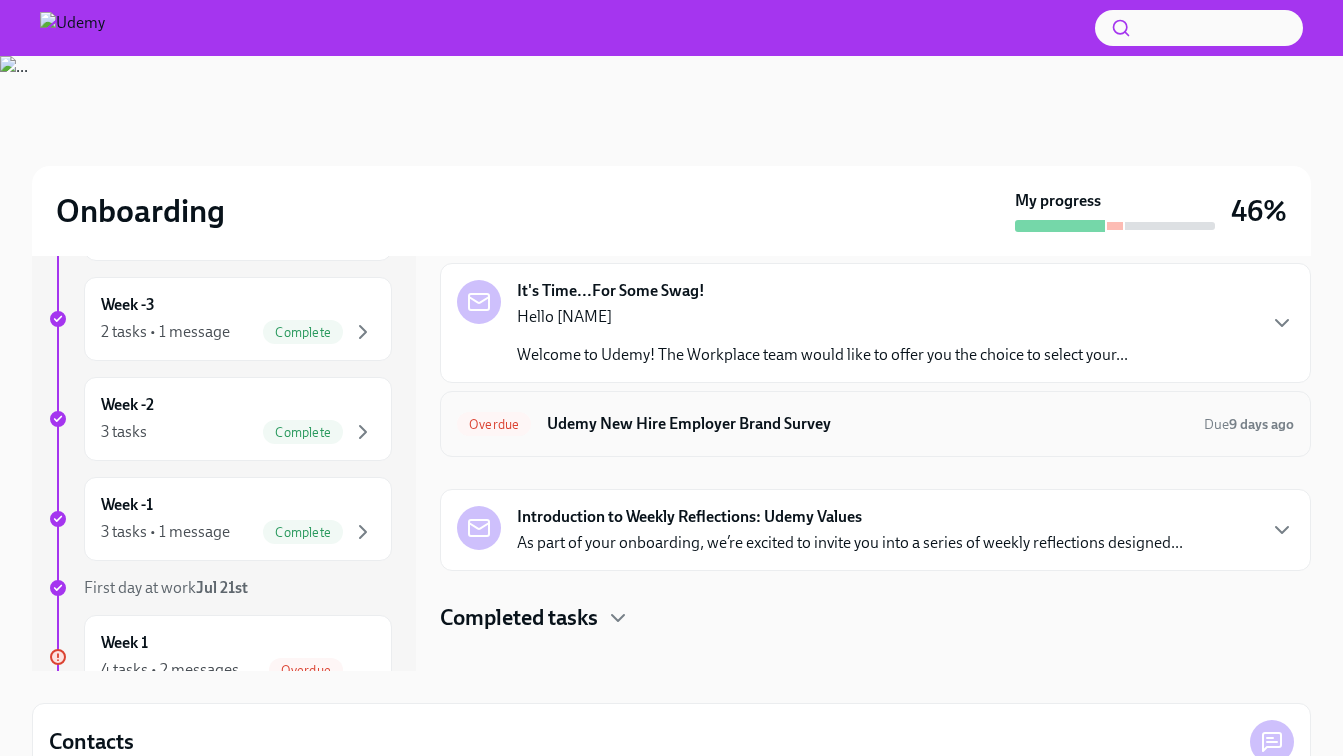 click on "Overdue Udemy New Hire Employer Brand Survey Due  9 days ago" at bounding box center (875, 424) 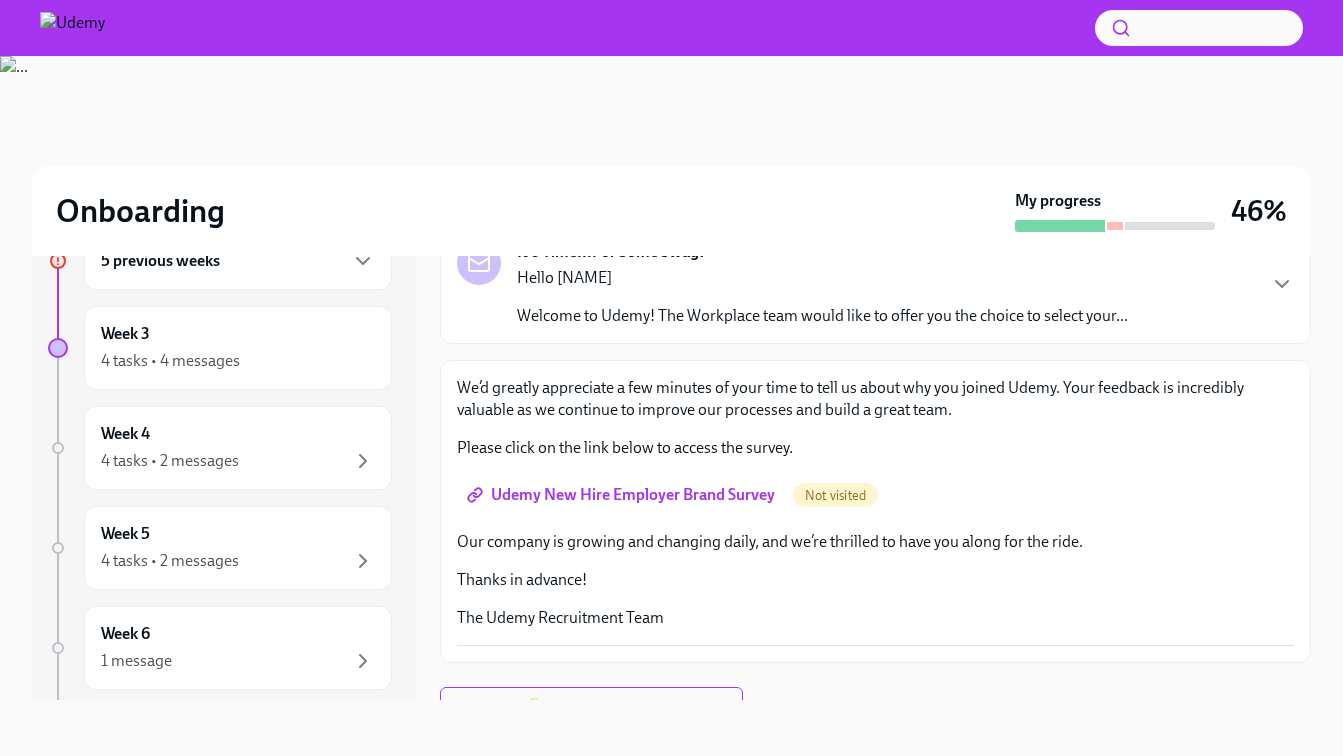 scroll, scrollTop: 110, scrollLeft: 0, axis: vertical 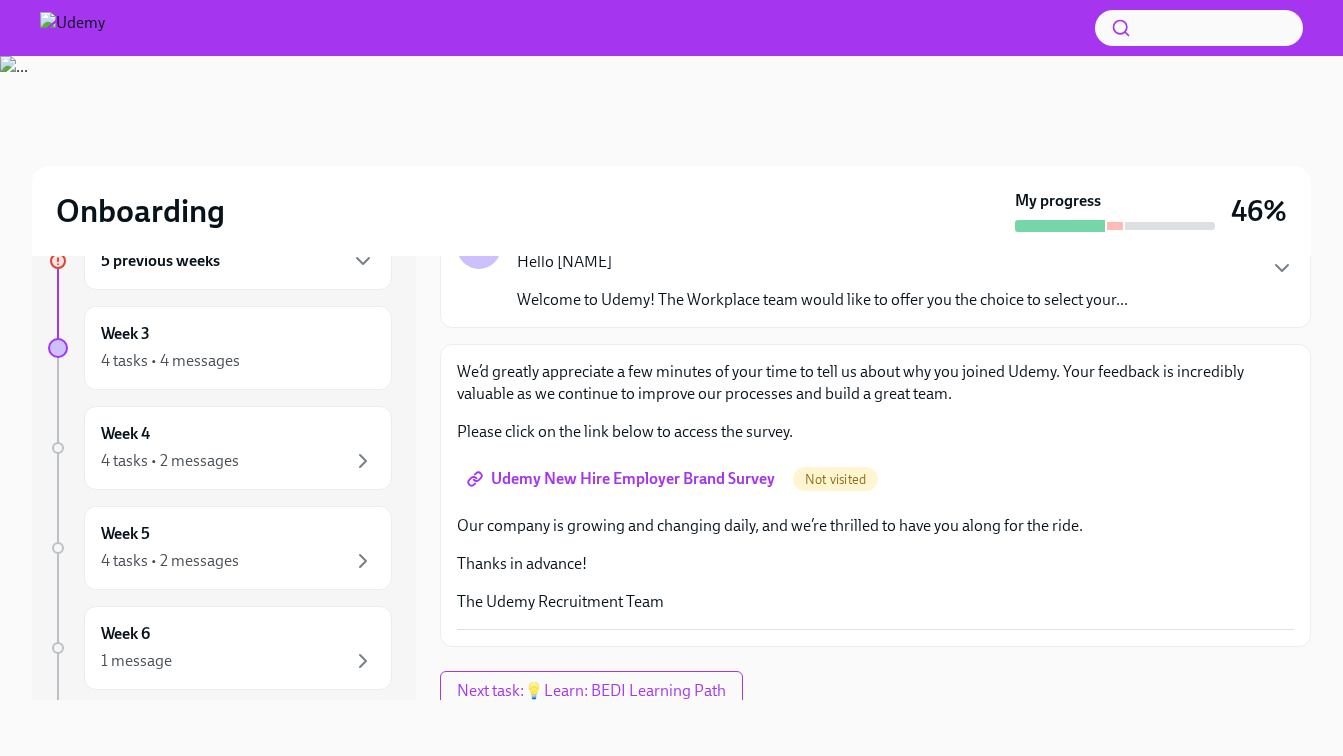 click on "Udemy New Hire Employer Brand Survey" at bounding box center (623, 479) 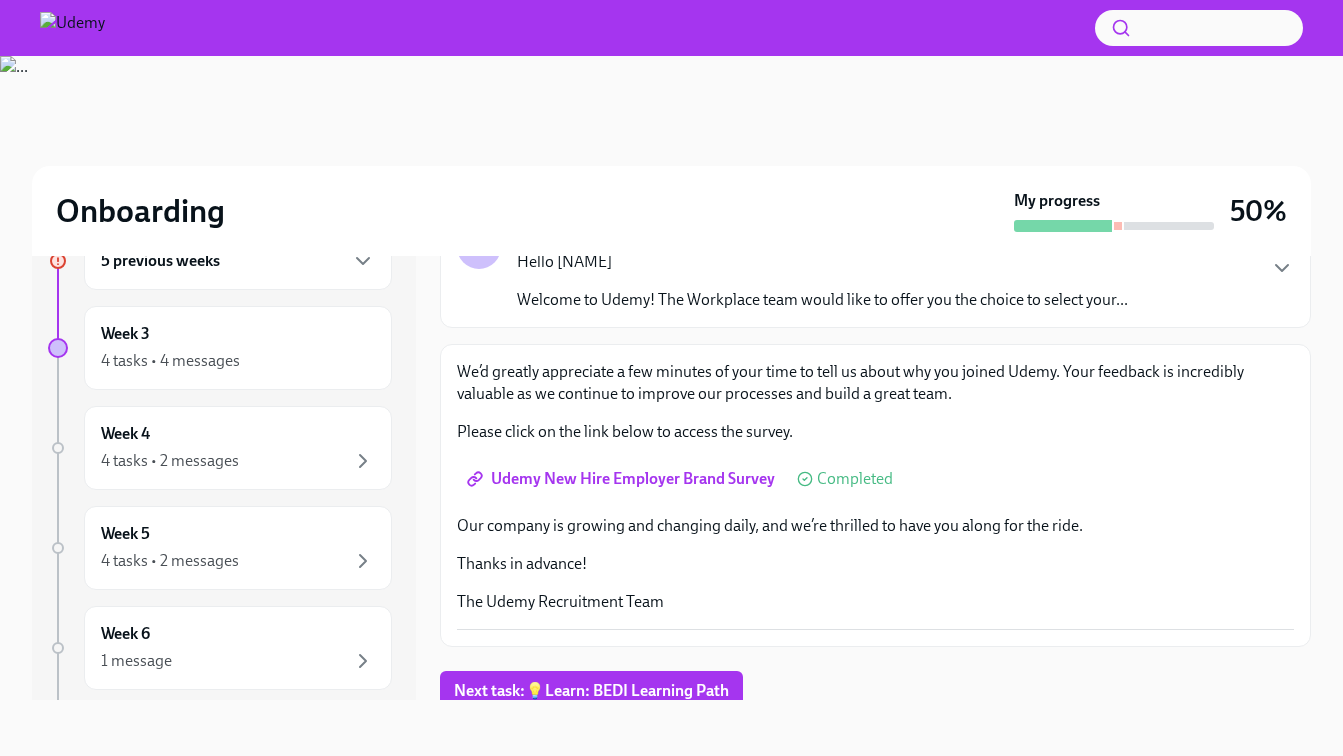 scroll, scrollTop: 121, scrollLeft: 0, axis: vertical 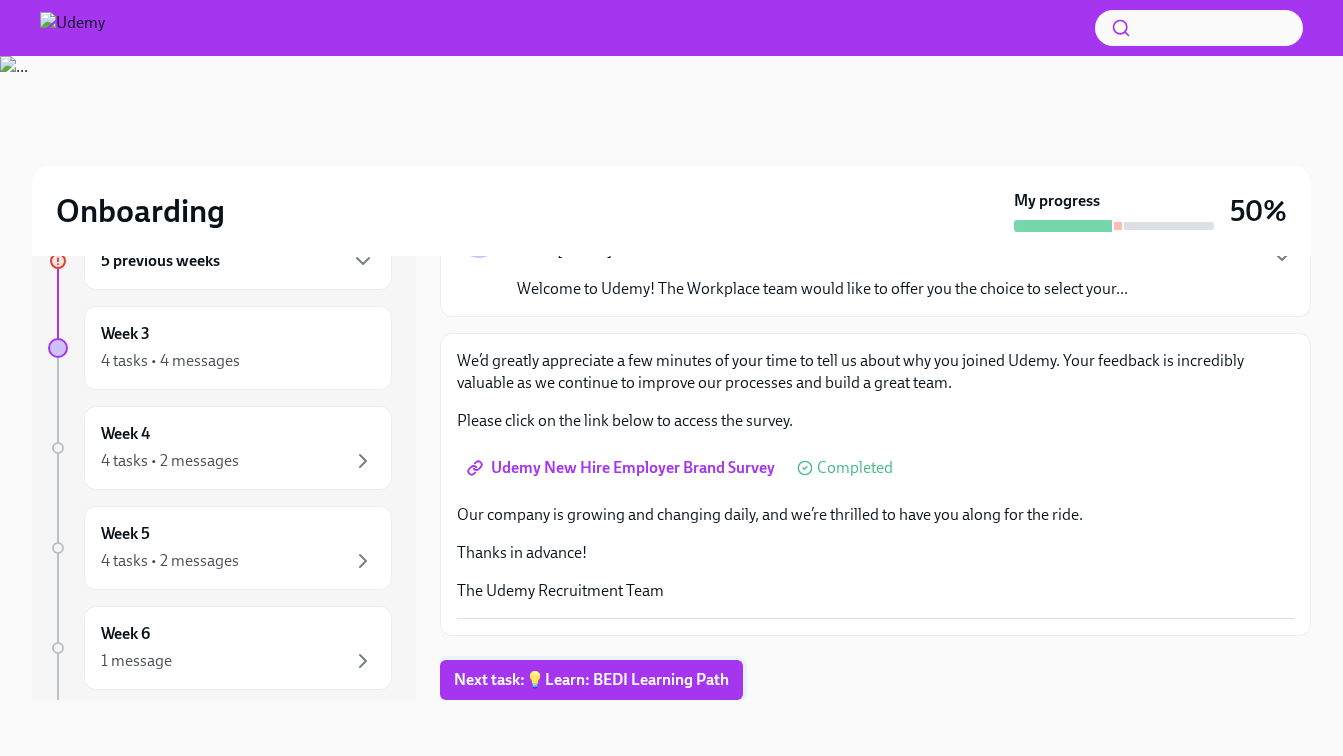 click on "Next task :  💡Learn: BEDI Learning Path" at bounding box center (591, 680) 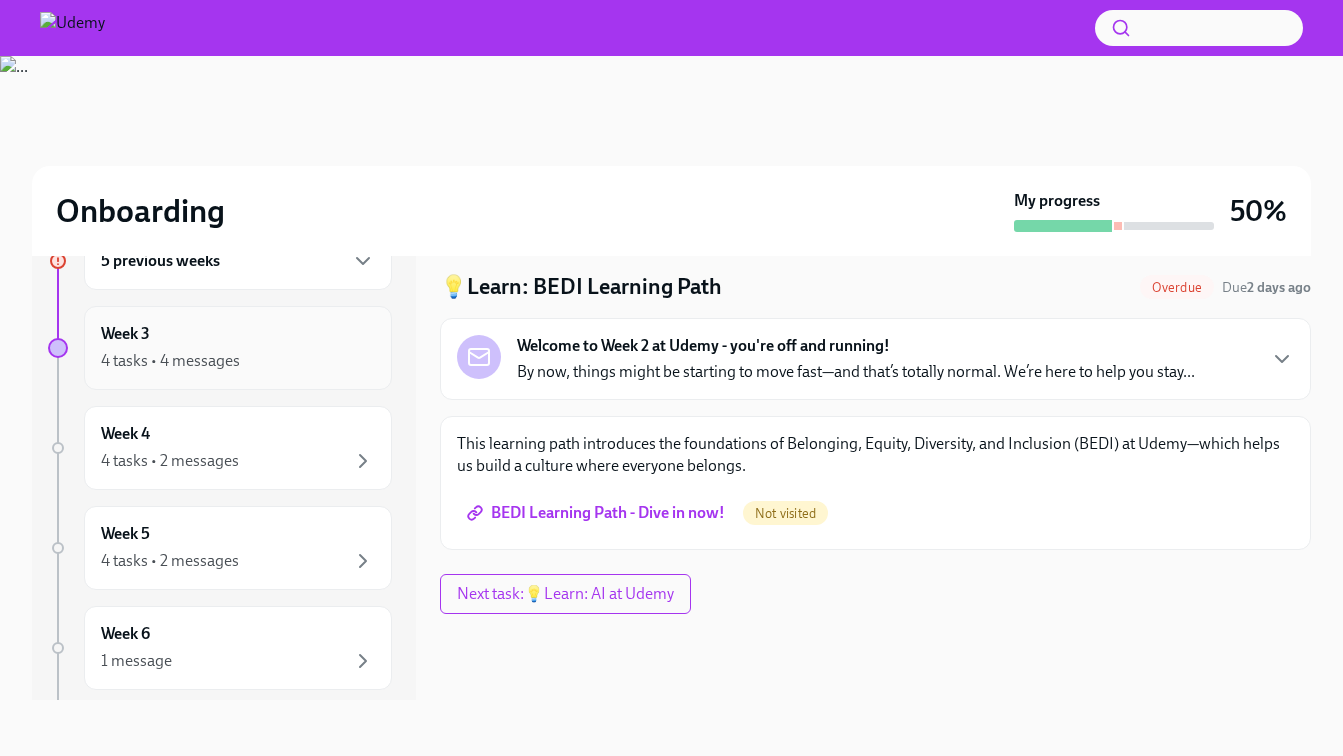 scroll, scrollTop: 0, scrollLeft: 0, axis: both 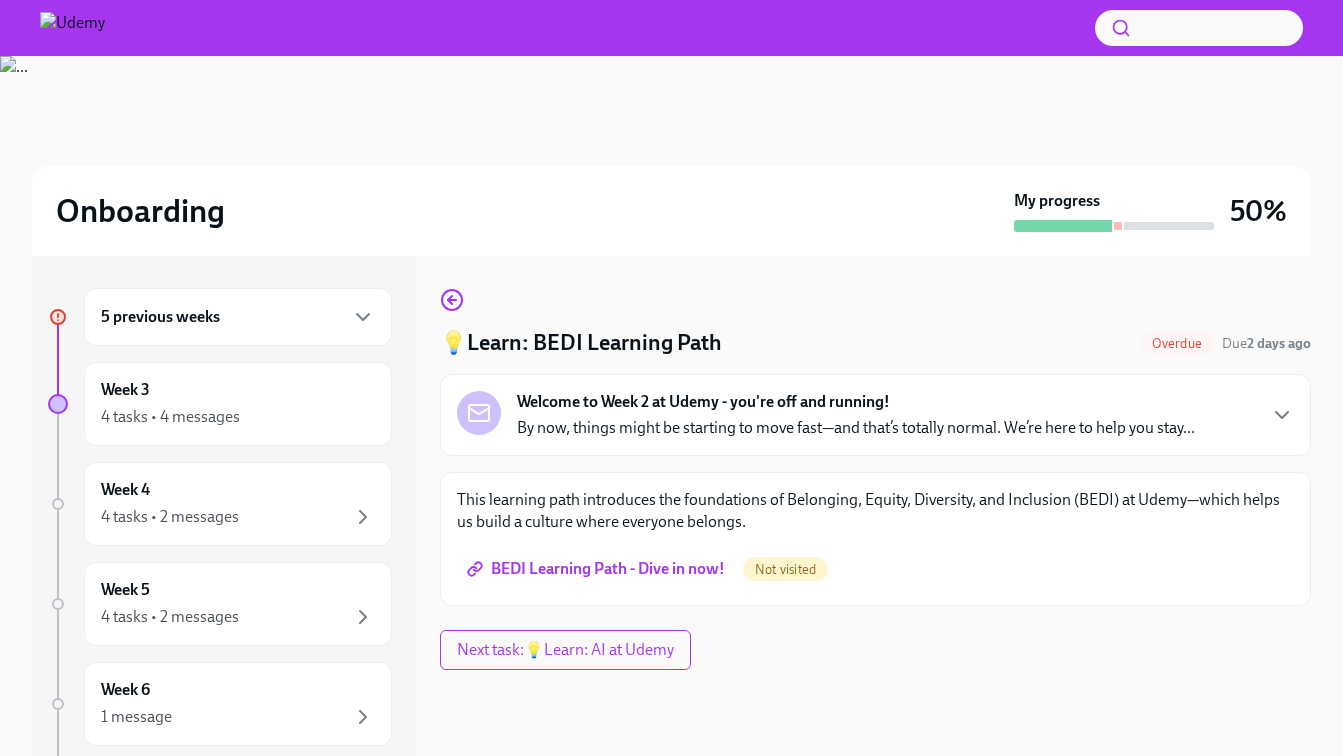 click on "5 previous weeks" at bounding box center (238, 317) 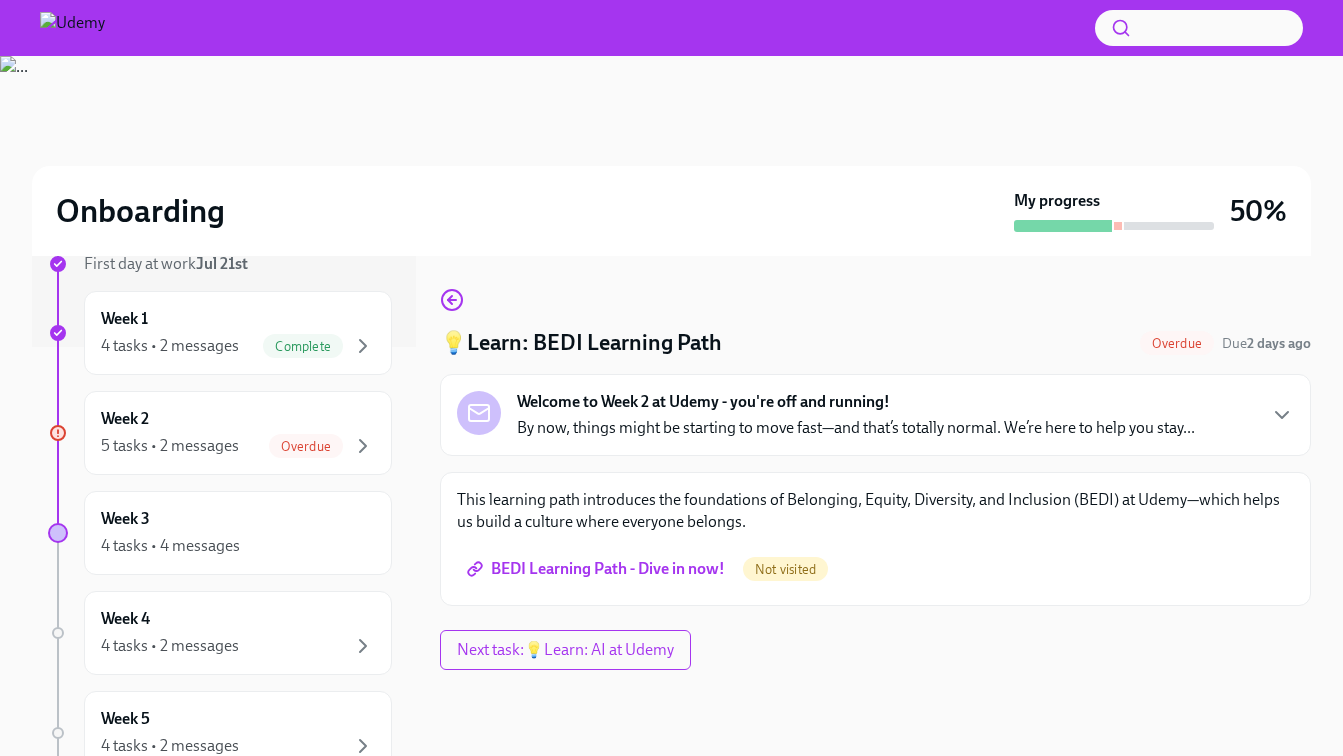 scroll, scrollTop: 411, scrollLeft: 0, axis: vertical 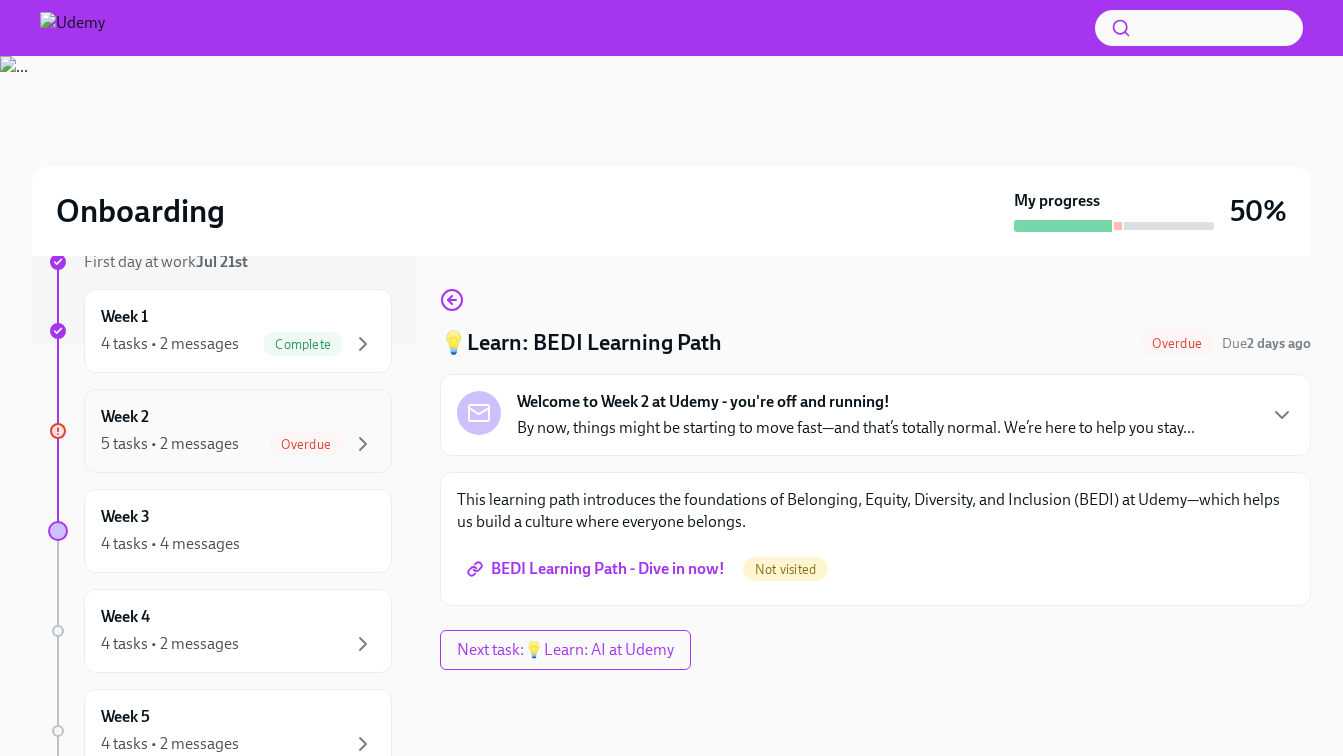 click on "Overdue" at bounding box center (306, 444) 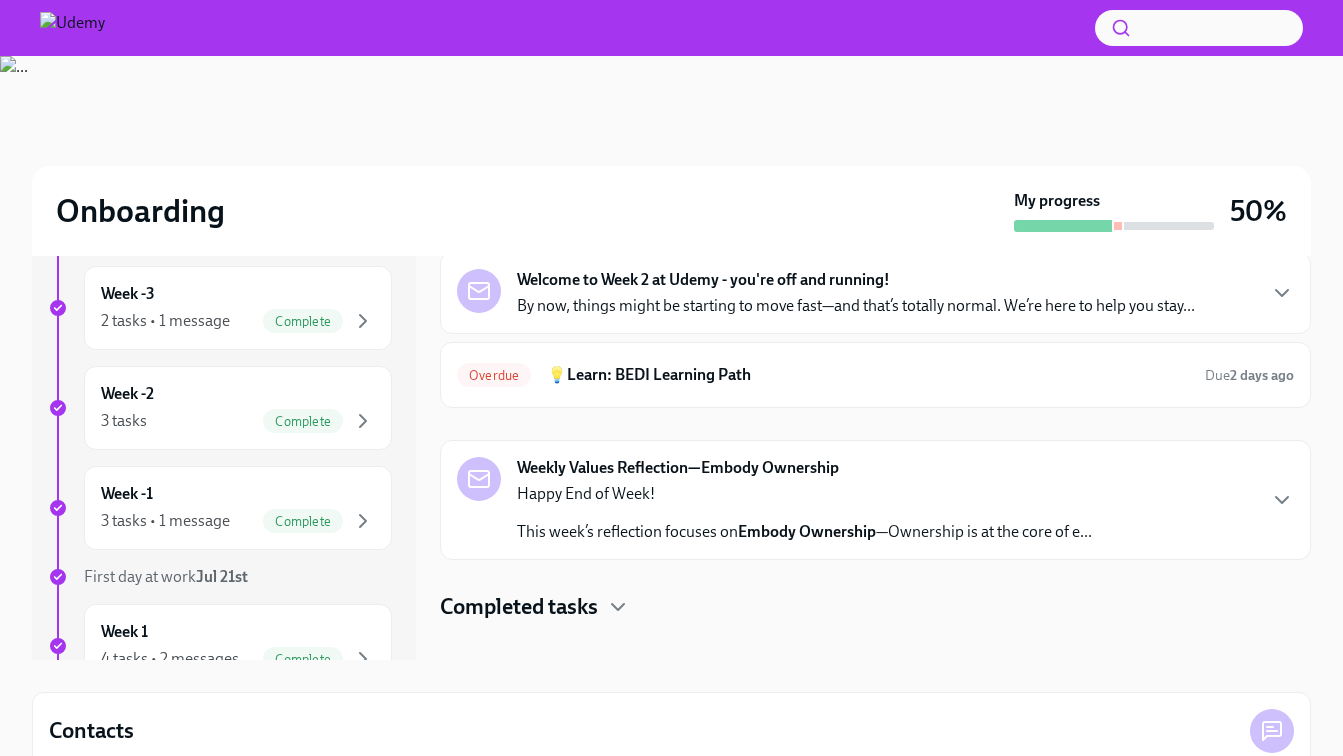 scroll, scrollTop: 98, scrollLeft: 0, axis: vertical 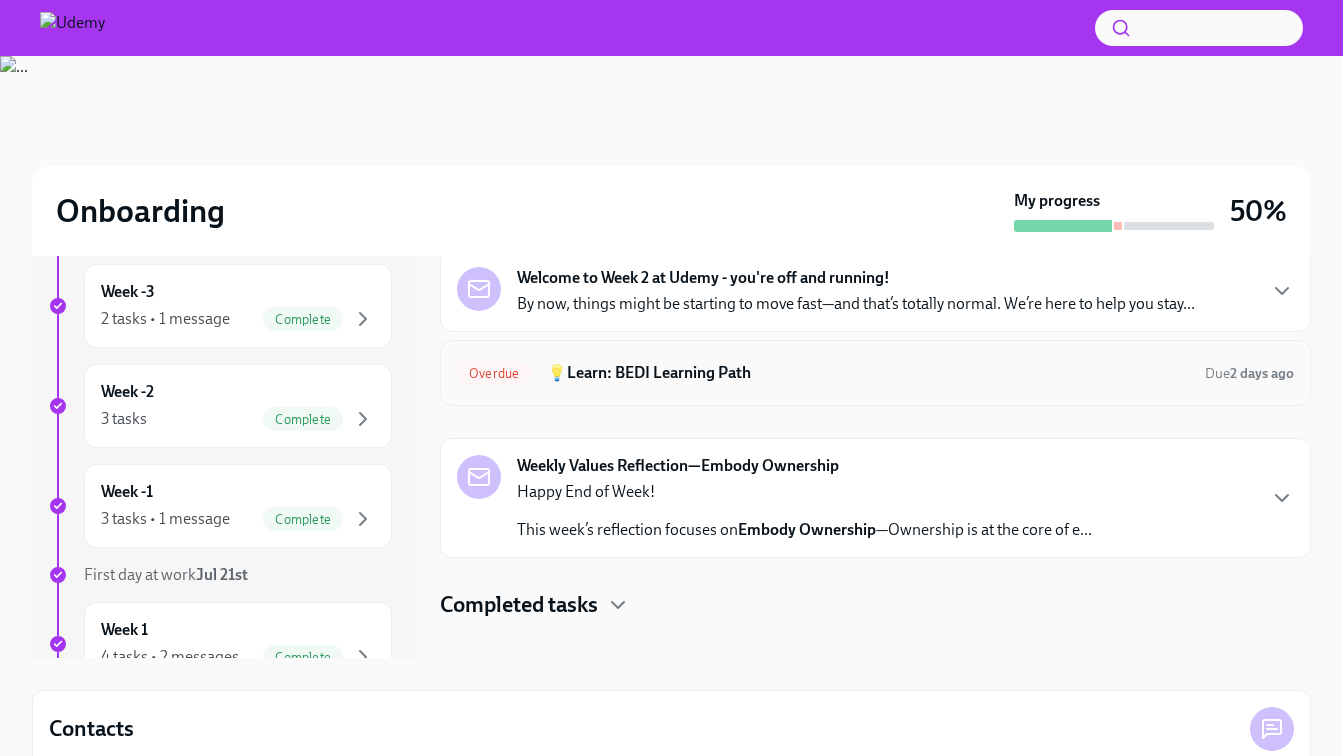 click on "Overdue 💡Learn: BEDI Learning Path Due  2 days ago" at bounding box center (875, 373) 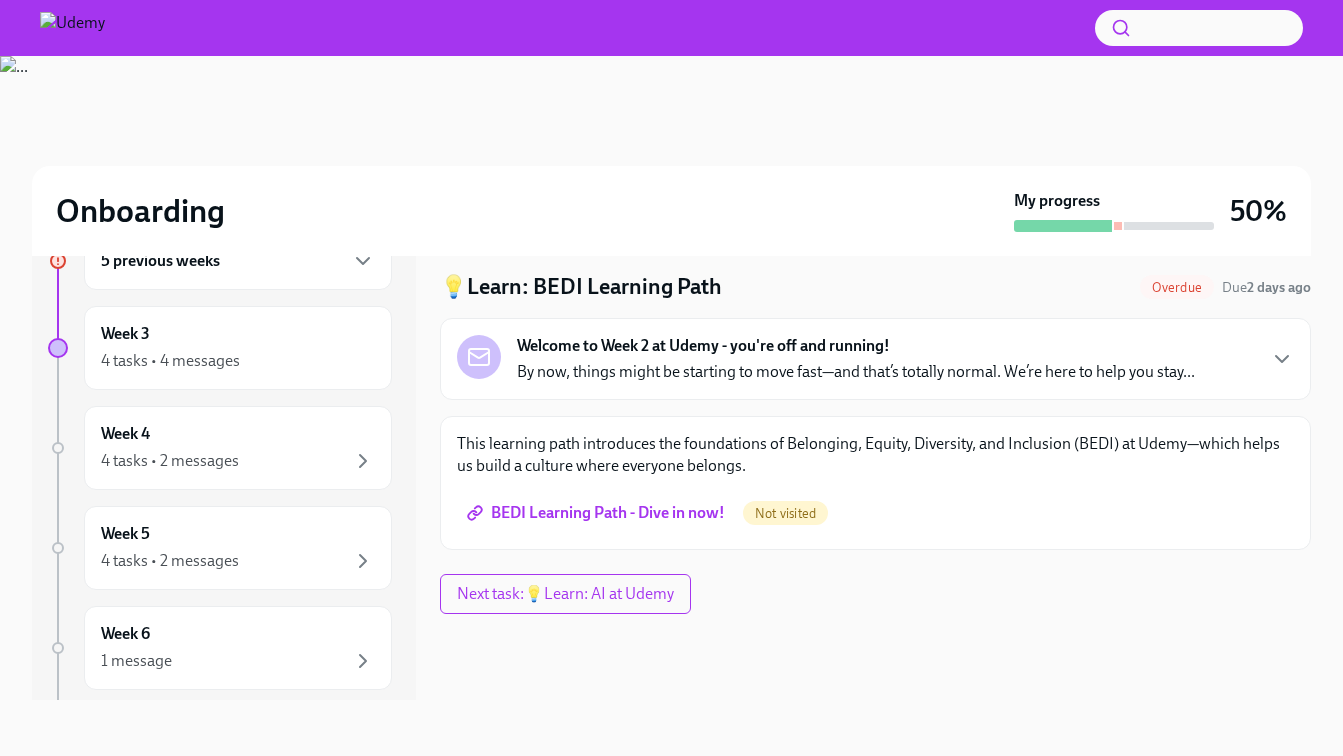 click on "BEDI Learning Path - Dive in now!" at bounding box center [598, 513] 